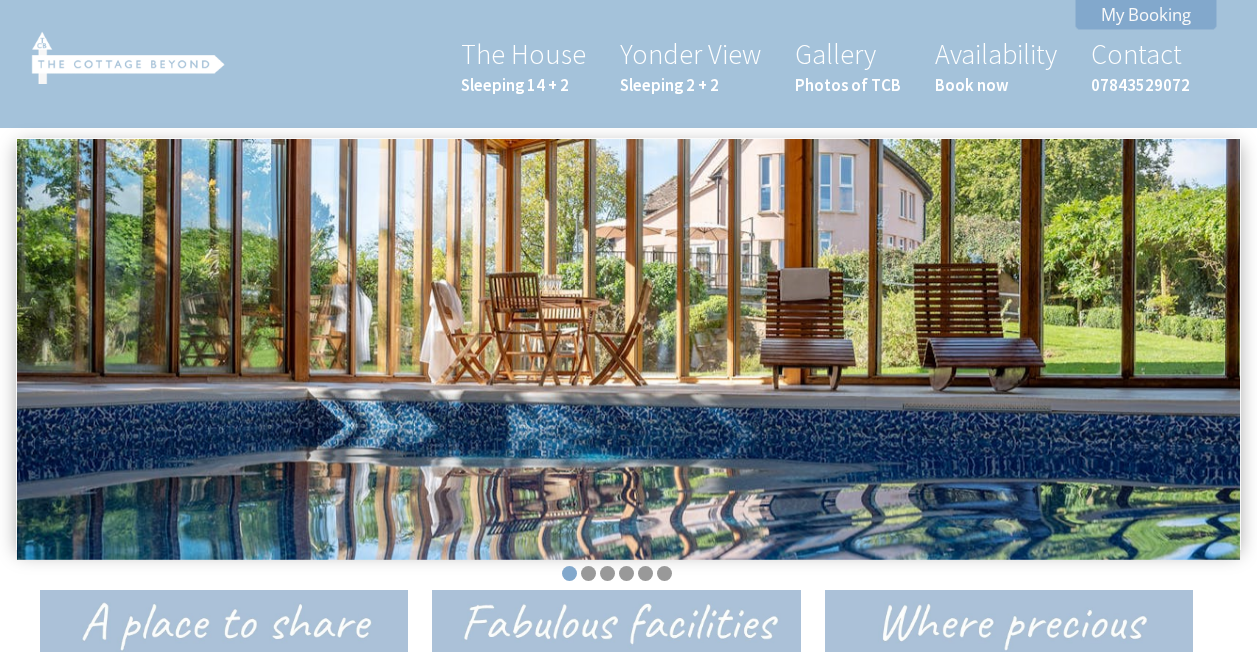 scroll, scrollTop: 0, scrollLeft: 0, axis: both 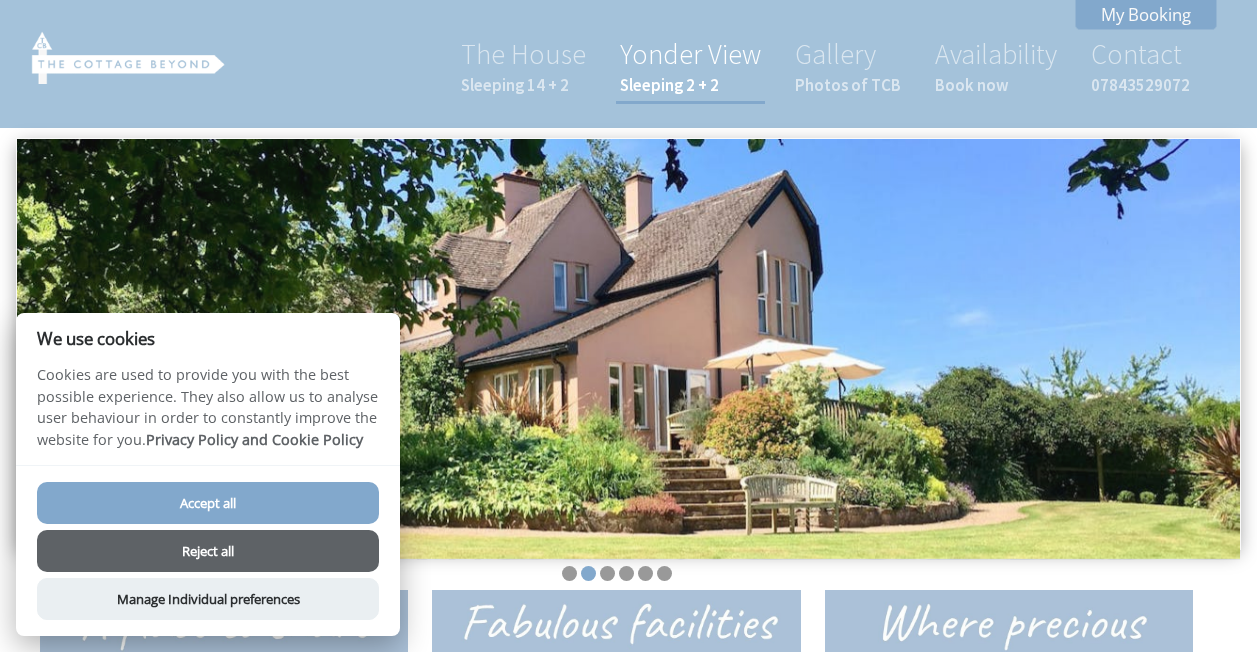 click on "Sleeping 2 + 2" at bounding box center [690, 85] 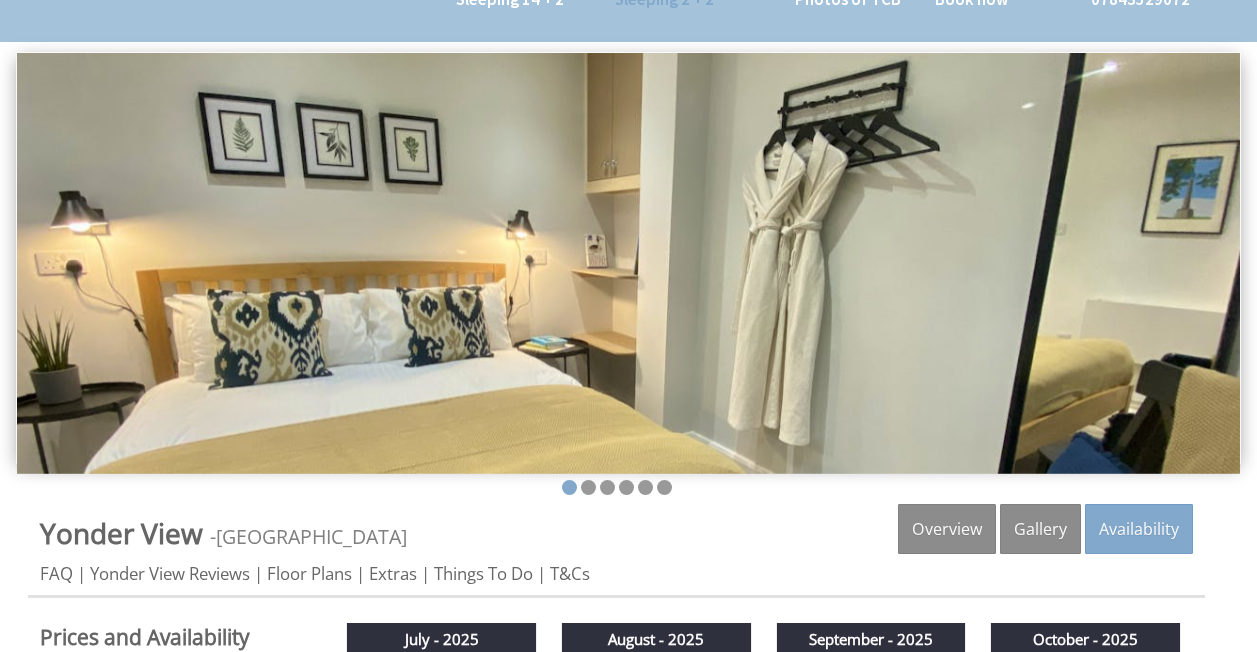 scroll, scrollTop: 83, scrollLeft: 0, axis: vertical 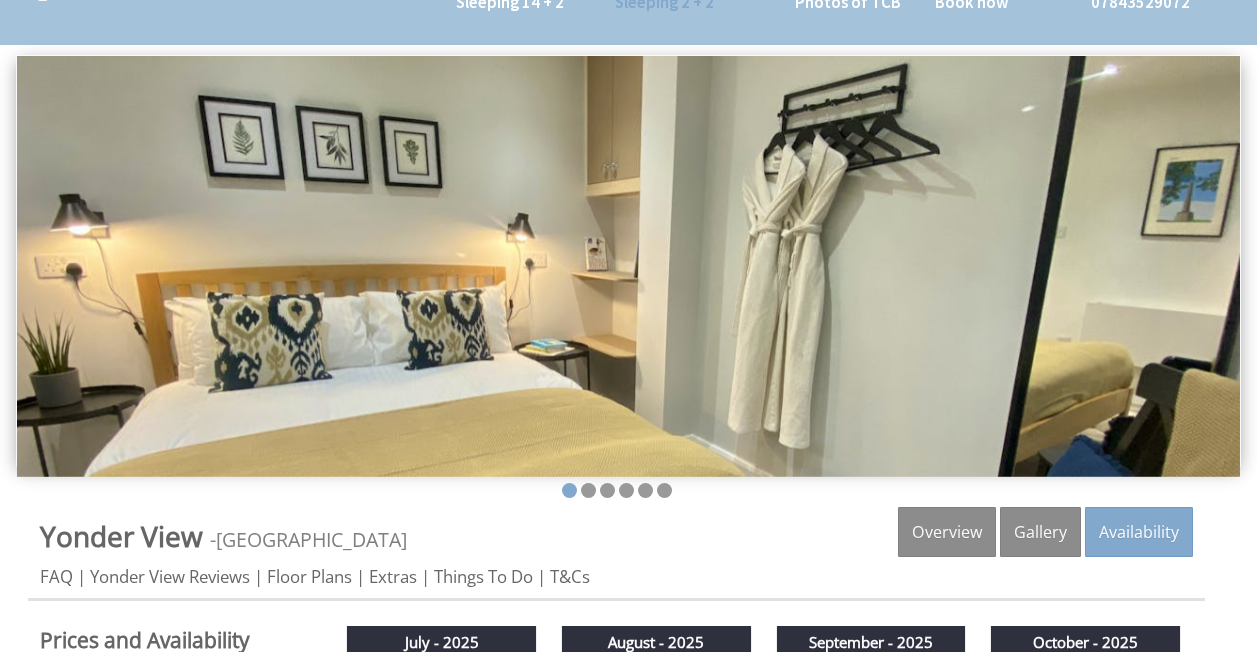 click at bounding box center (628, 266) 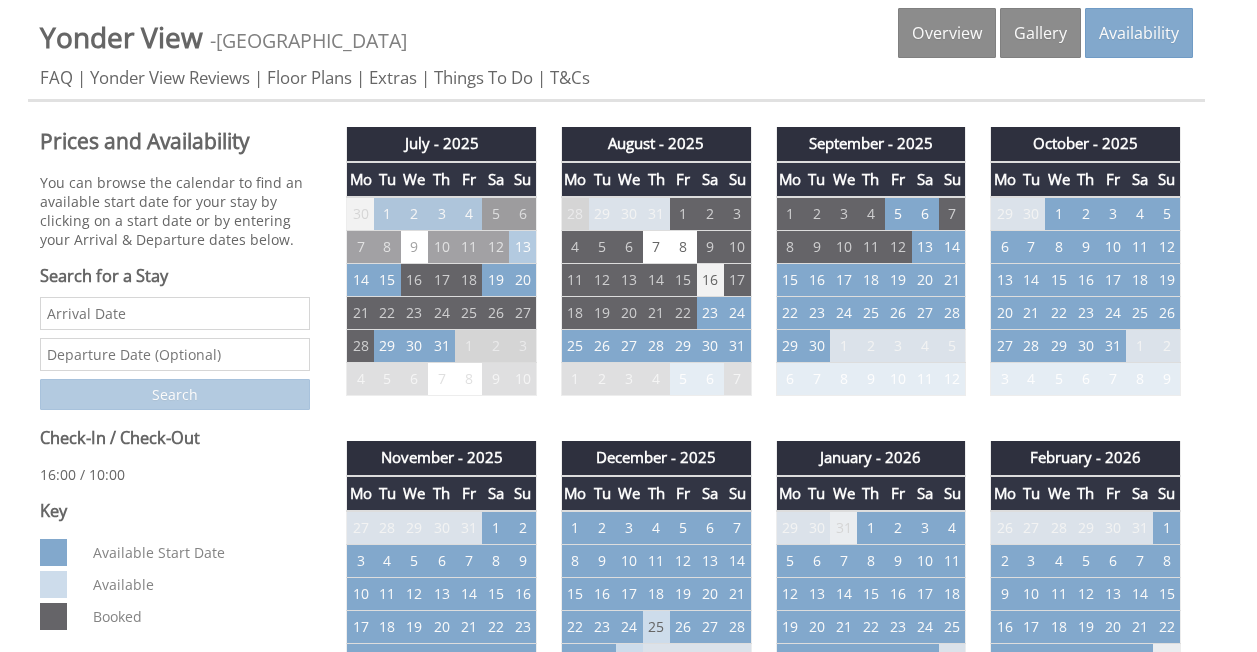 scroll, scrollTop: 592, scrollLeft: 0, axis: vertical 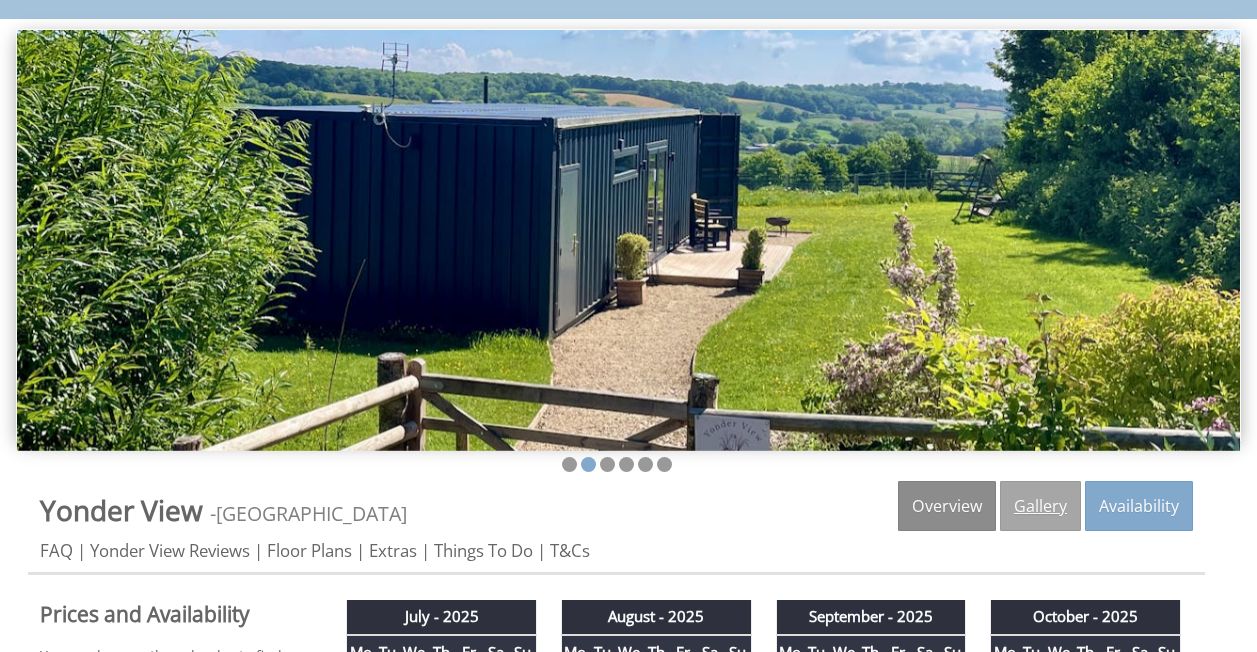 click on "Gallery" at bounding box center (1040, 506) 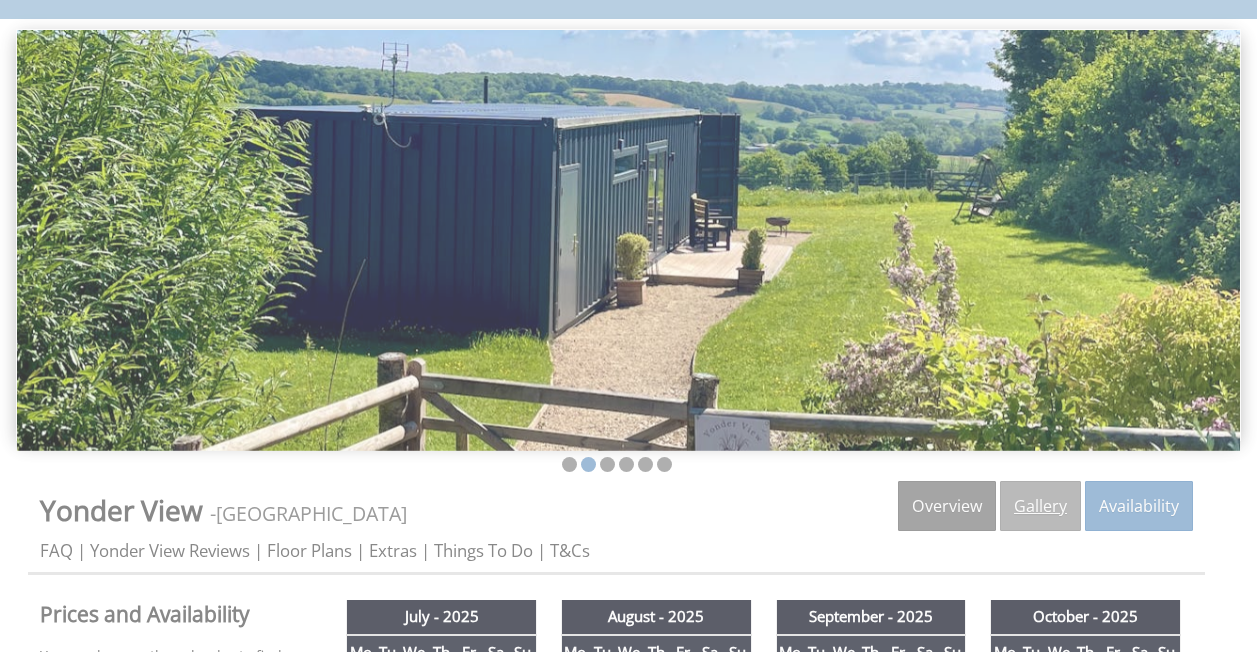 scroll, scrollTop: 0, scrollLeft: 0, axis: both 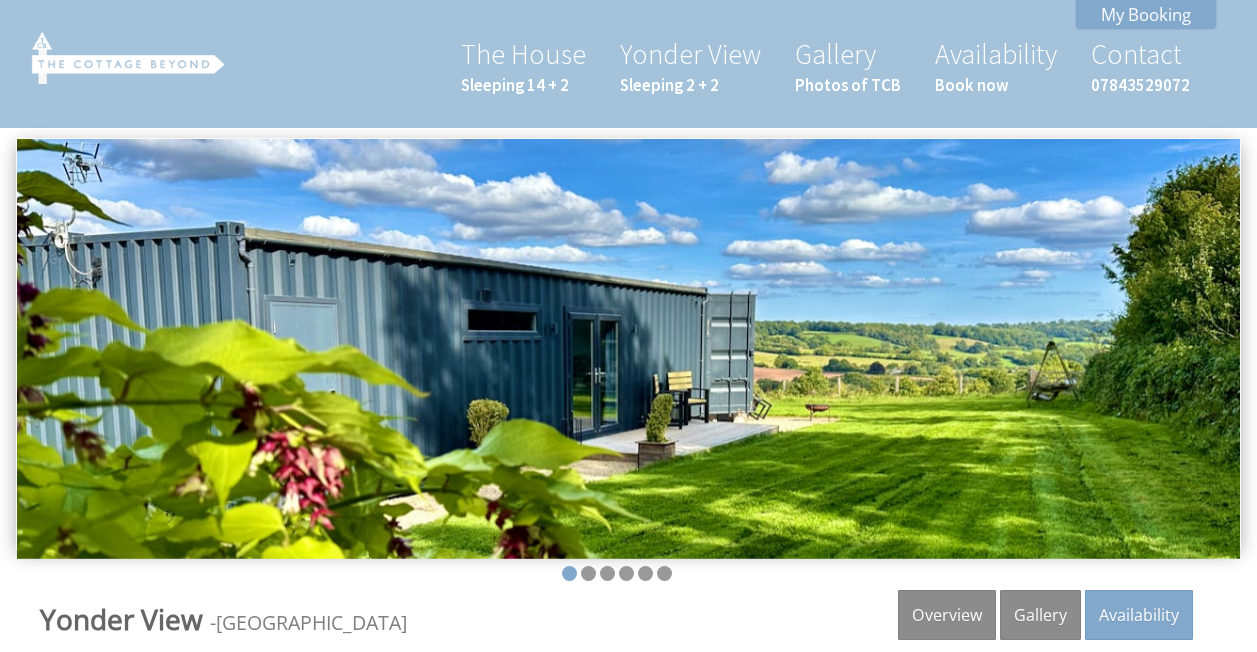 click at bounding box center (628, 349) 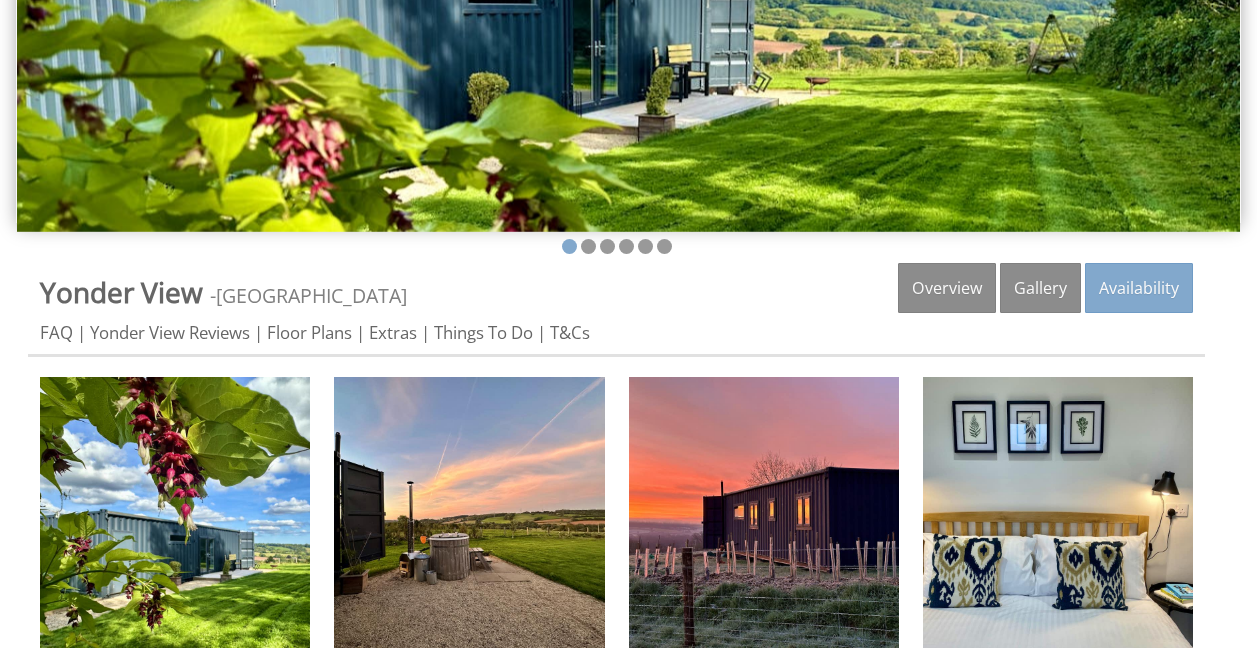scroll, scrollTop: 0, scrollLeft: 0, axis: both 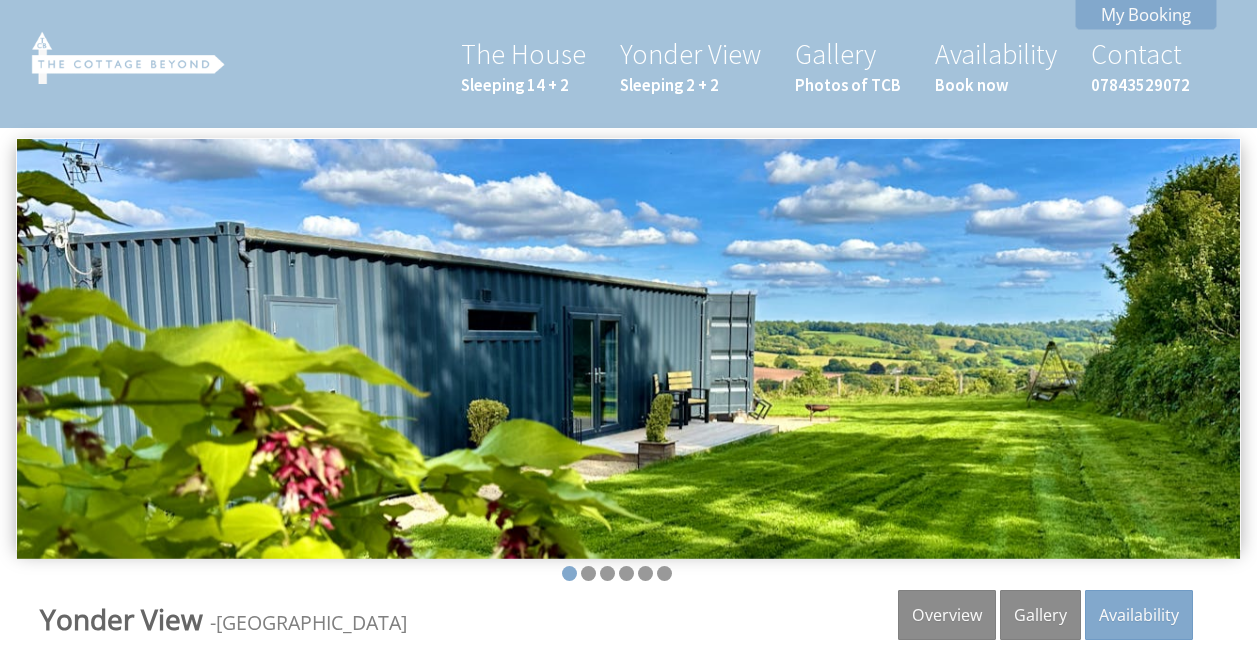 drag, startPoint x: 588, startPoint y: 575, endPoint x: 622, endPoint y: 611, distance: 49.517673 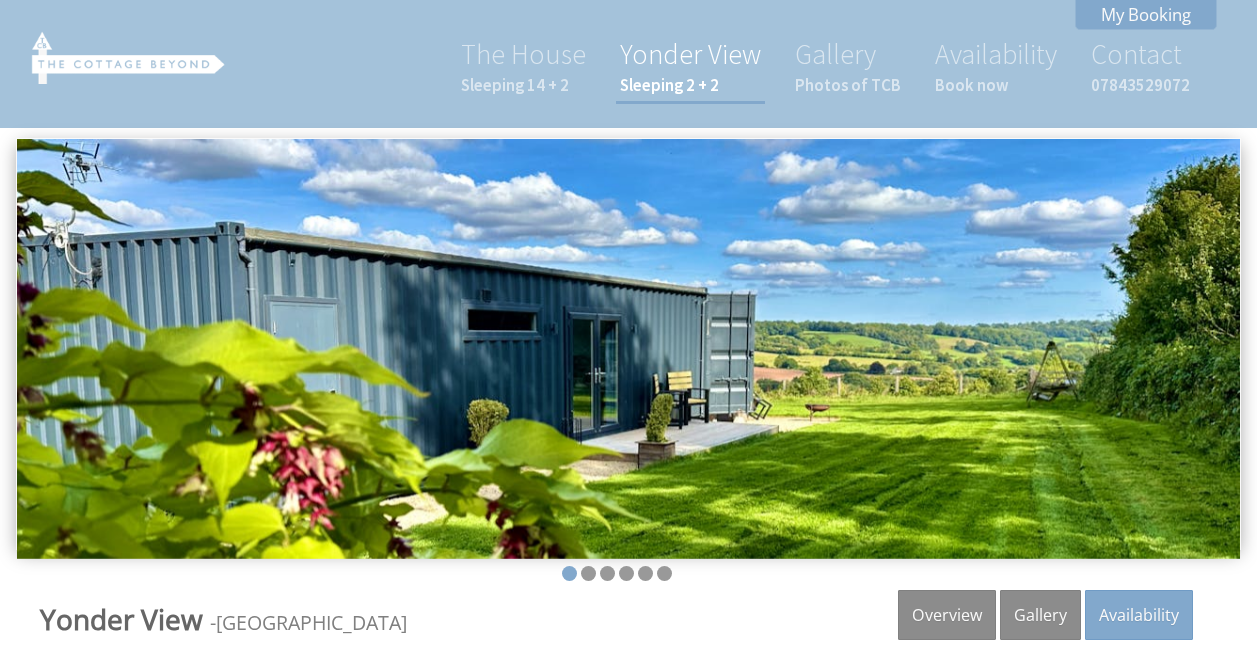 click on "Yonder View  Sleeping 2 + 2" at bounding box center (690, 66) 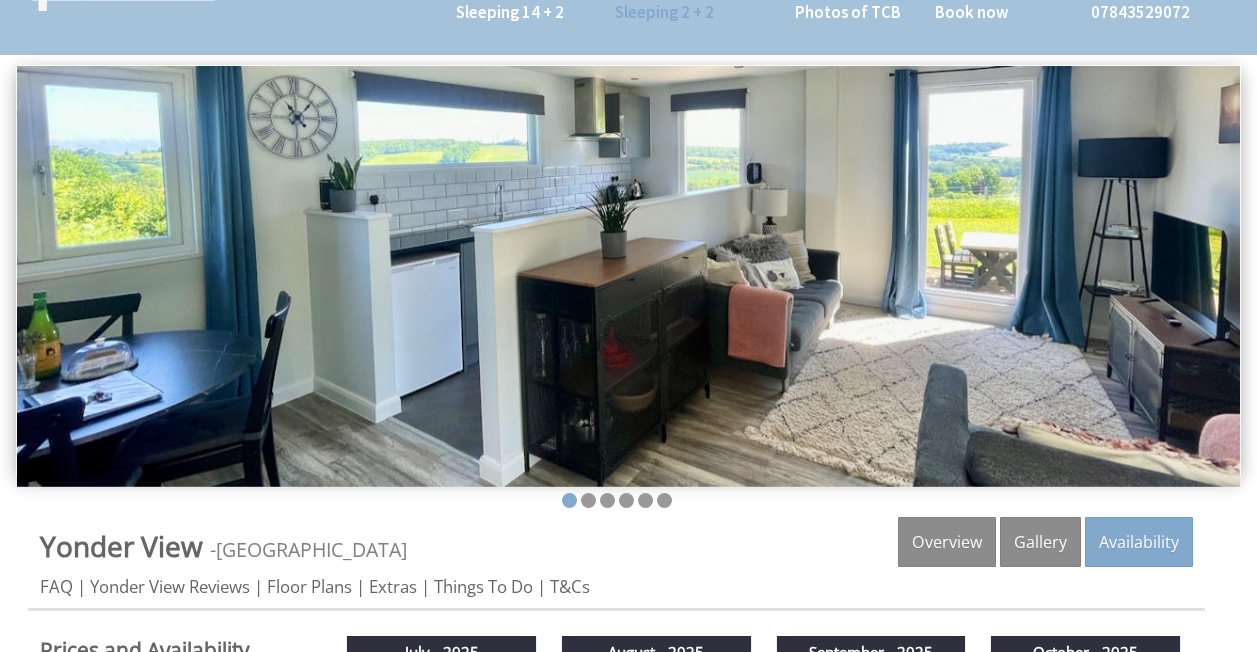 scroll, scrollTop: 80, scrollLeft: 0, axis: vertical 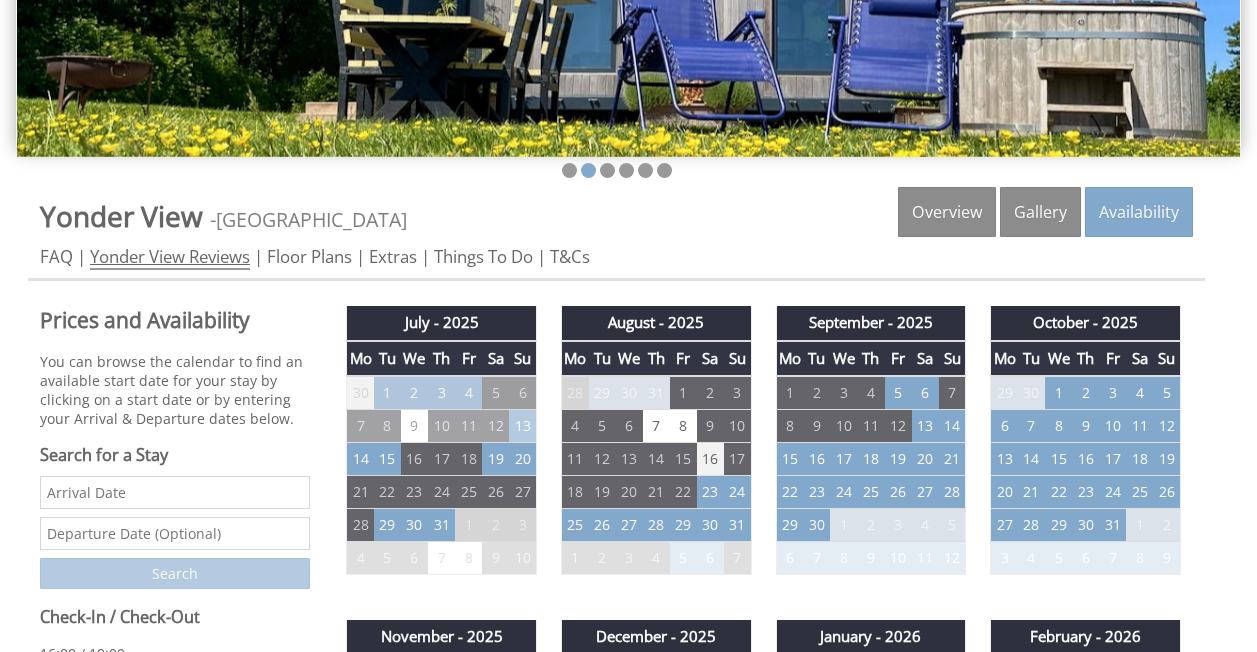 click on "Yonder View Reviews" at bounding box center (170, 257) 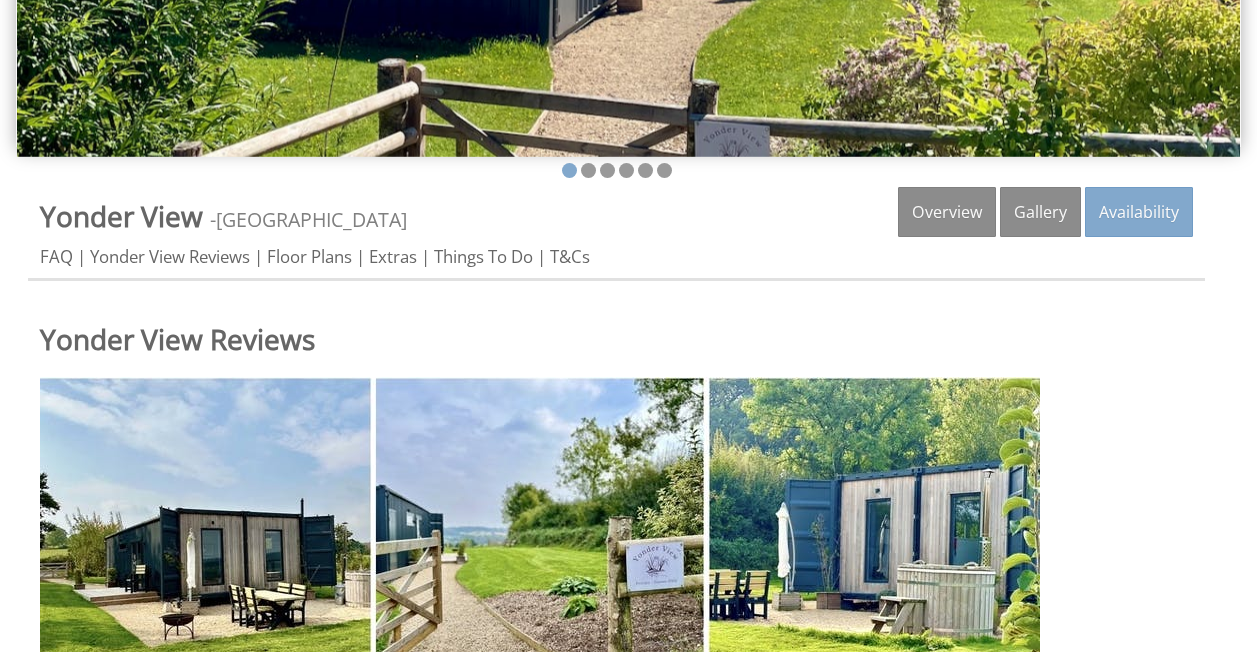 scroll, scrollTop: 0, scrollLeft: 0, axis: both 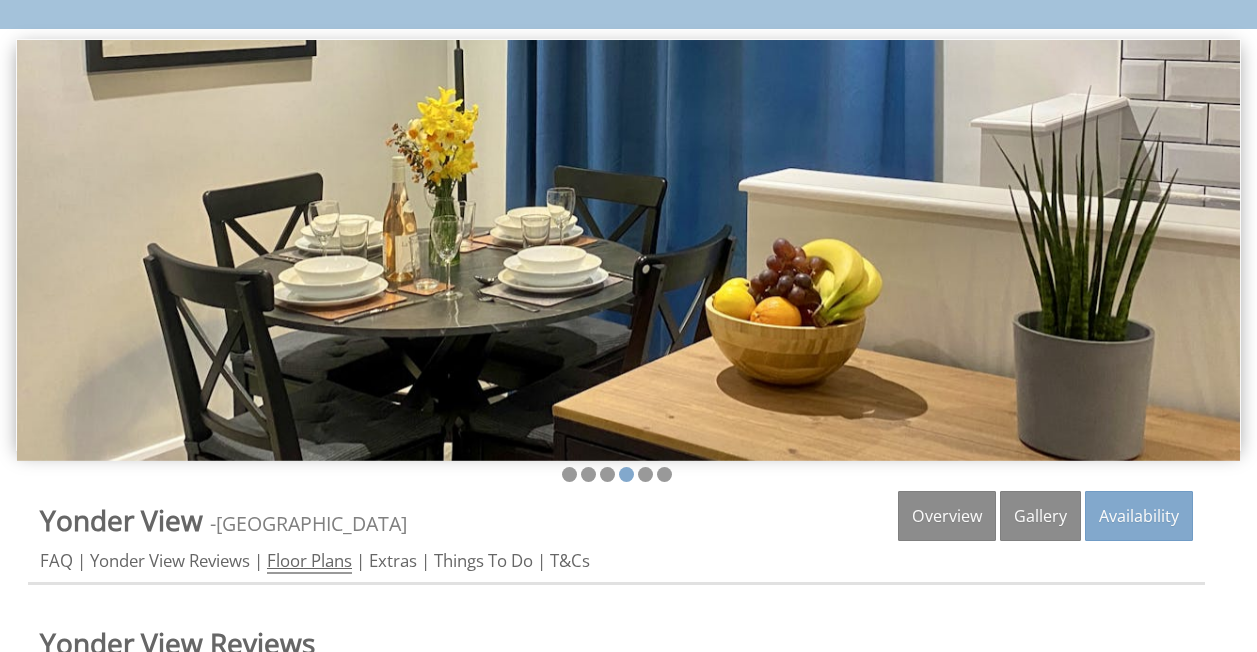 click on "Floor Plans" at bounding box center [309, 561] 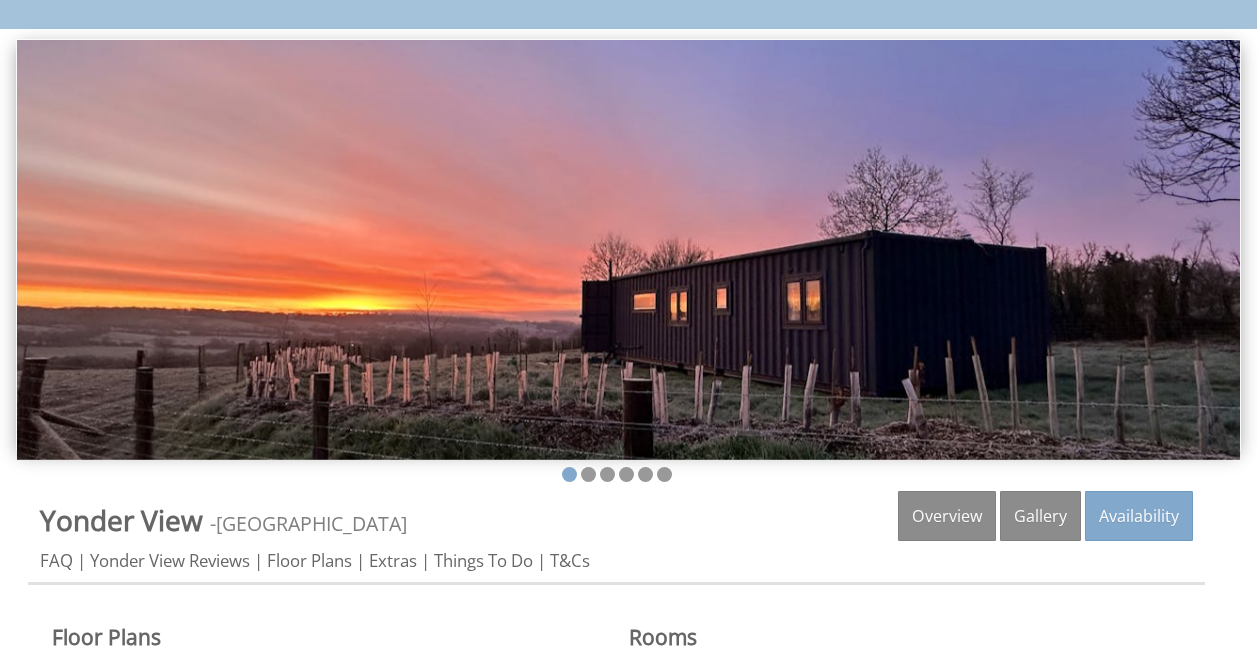 scroll, scrollTop: 0, scrollLeft: 0, axis: both 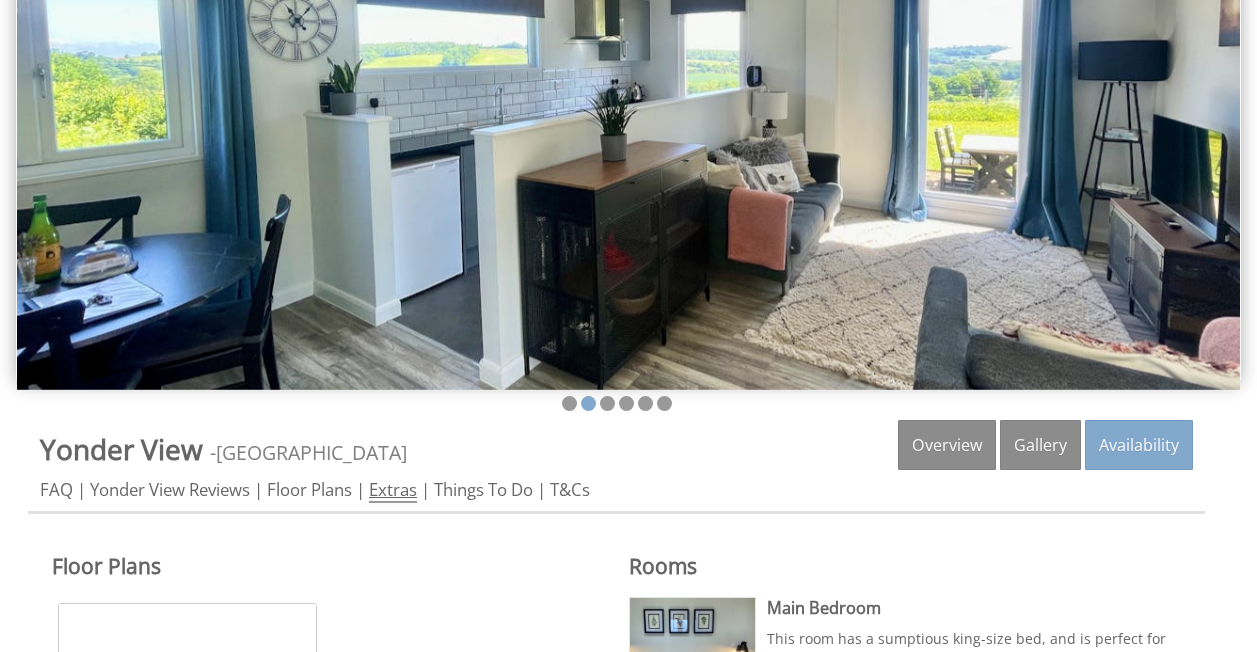 click on "Extras" at bounding box center [393, 490] 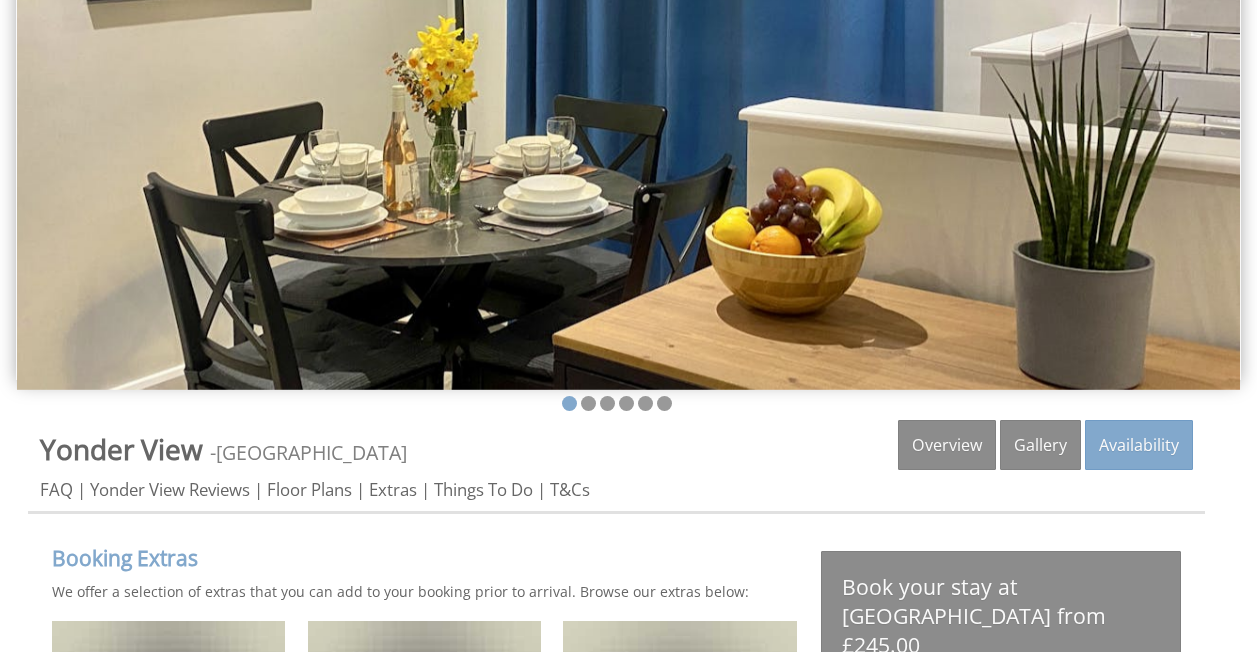 scroll, scrollTop: 0, scrollLeft: 0, axis: both 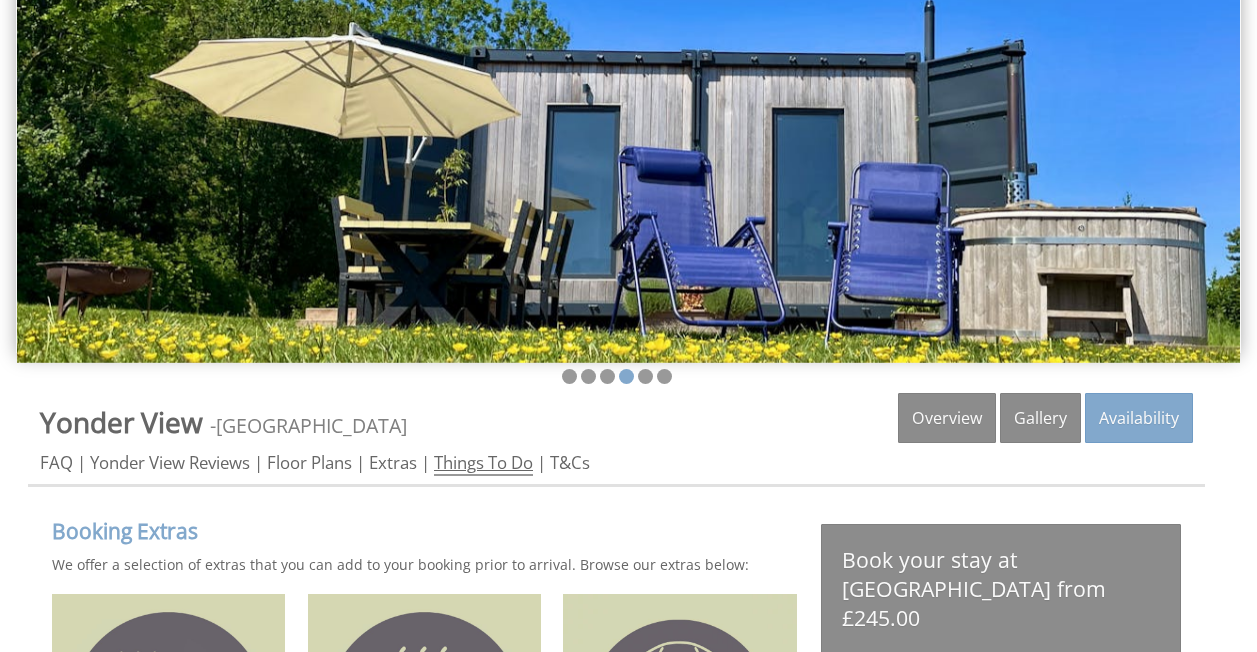 click on "Things To Do" at bounding box center [483, 463] 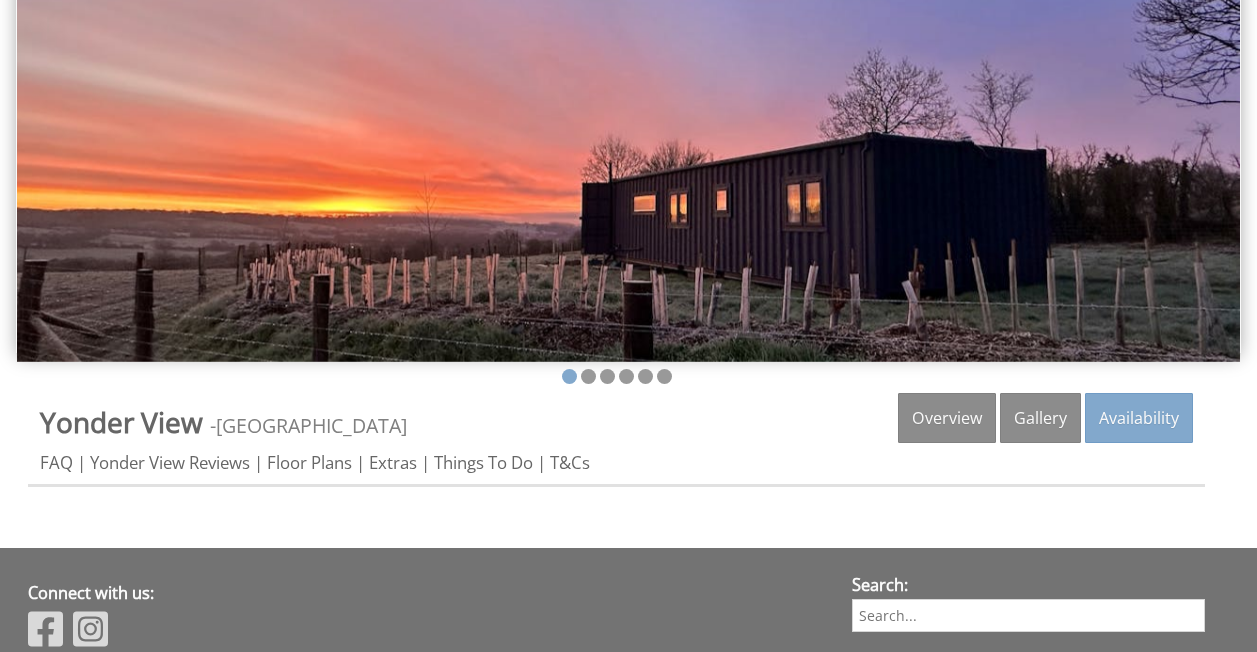 scroll, scrollTop: 0, scrollLeft: 0, axis: both 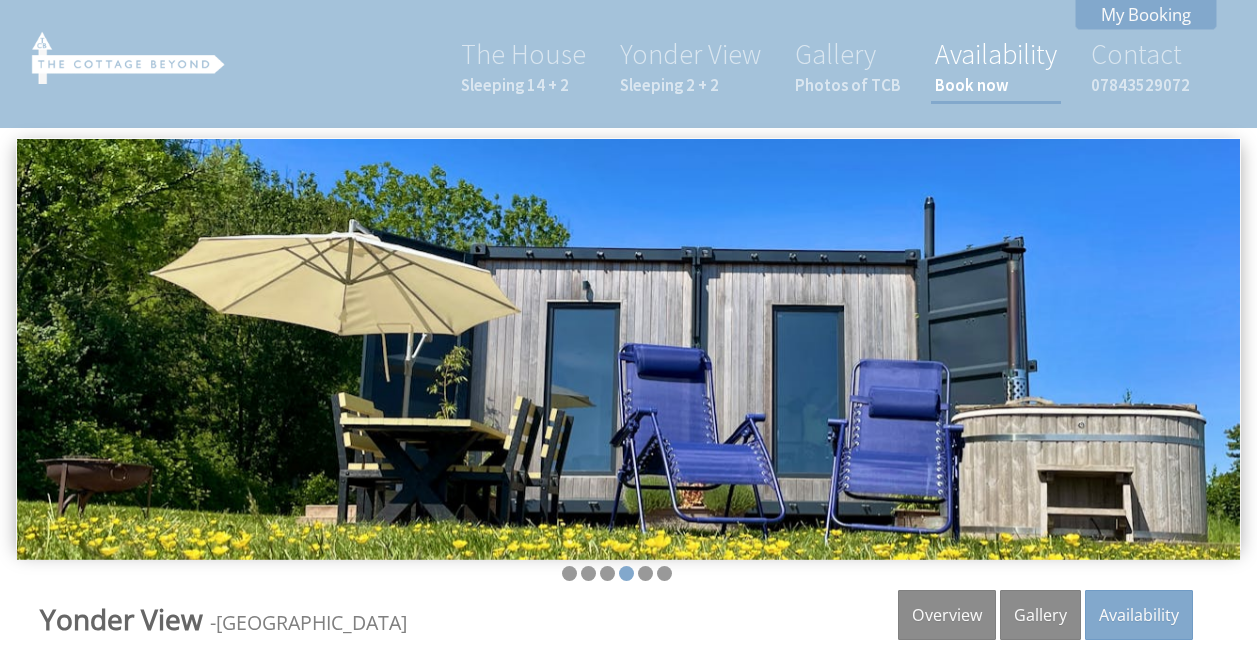 click on "Availability  Book now" at bounding box center (996, 66) 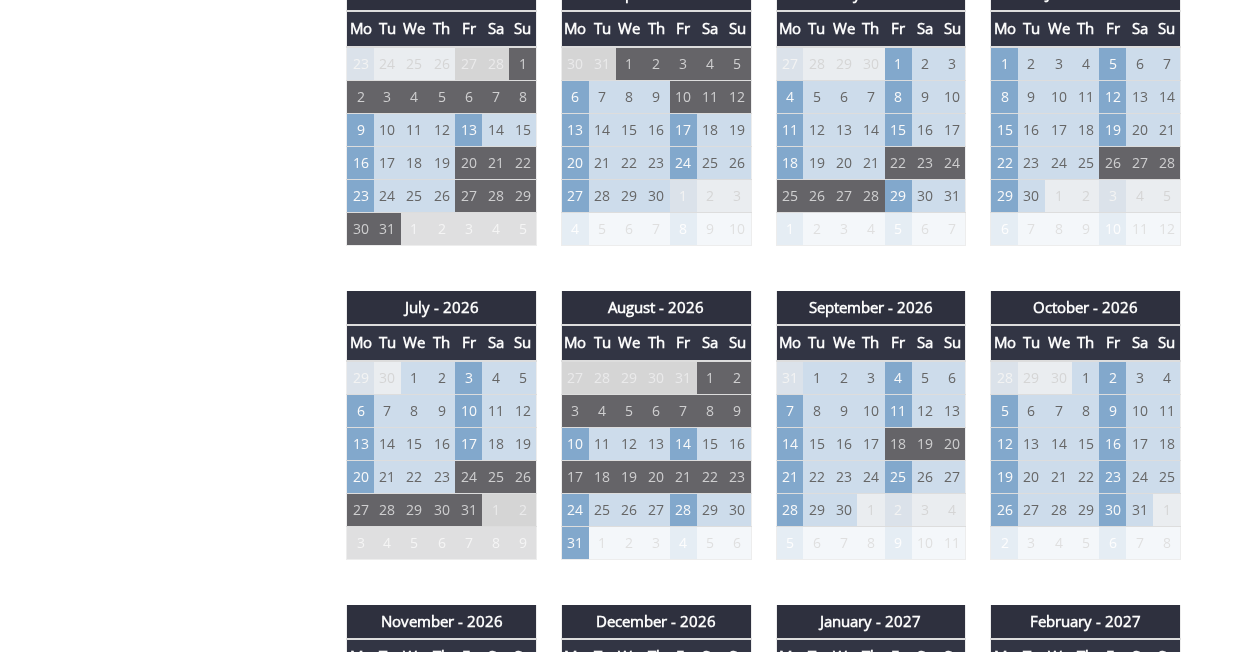 scroll, scrollTop: 1392, scrollLeft: 0, axis: vertical 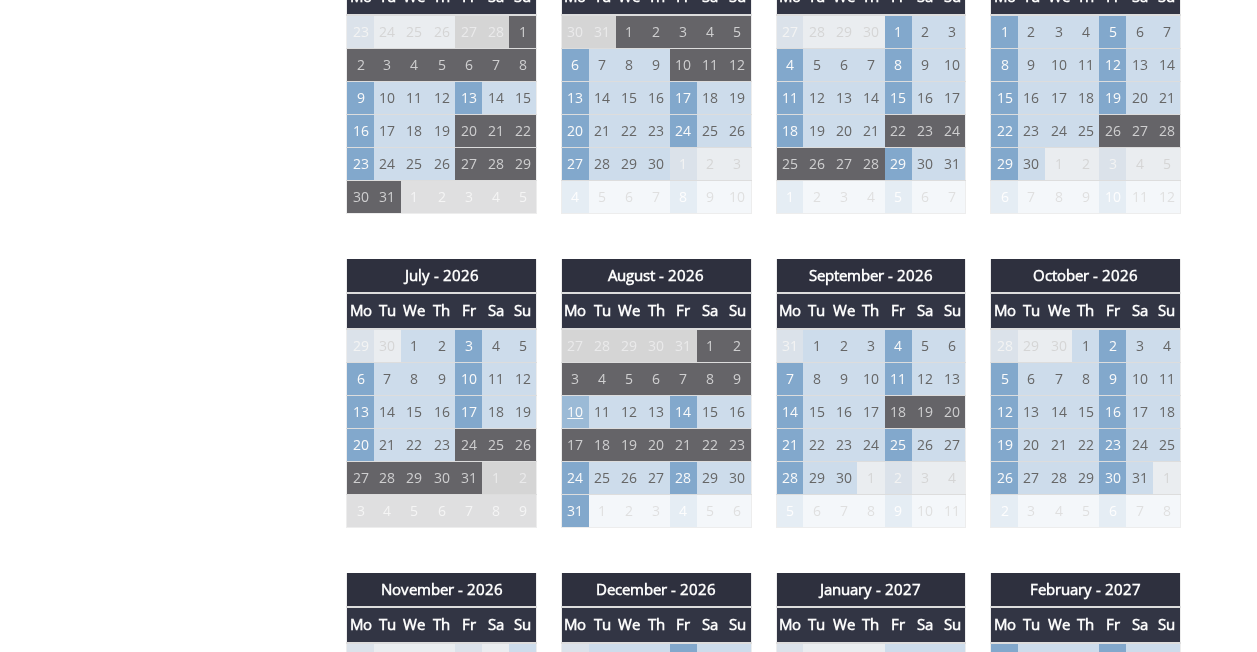 click on "10" at bounding box center (574, 411) 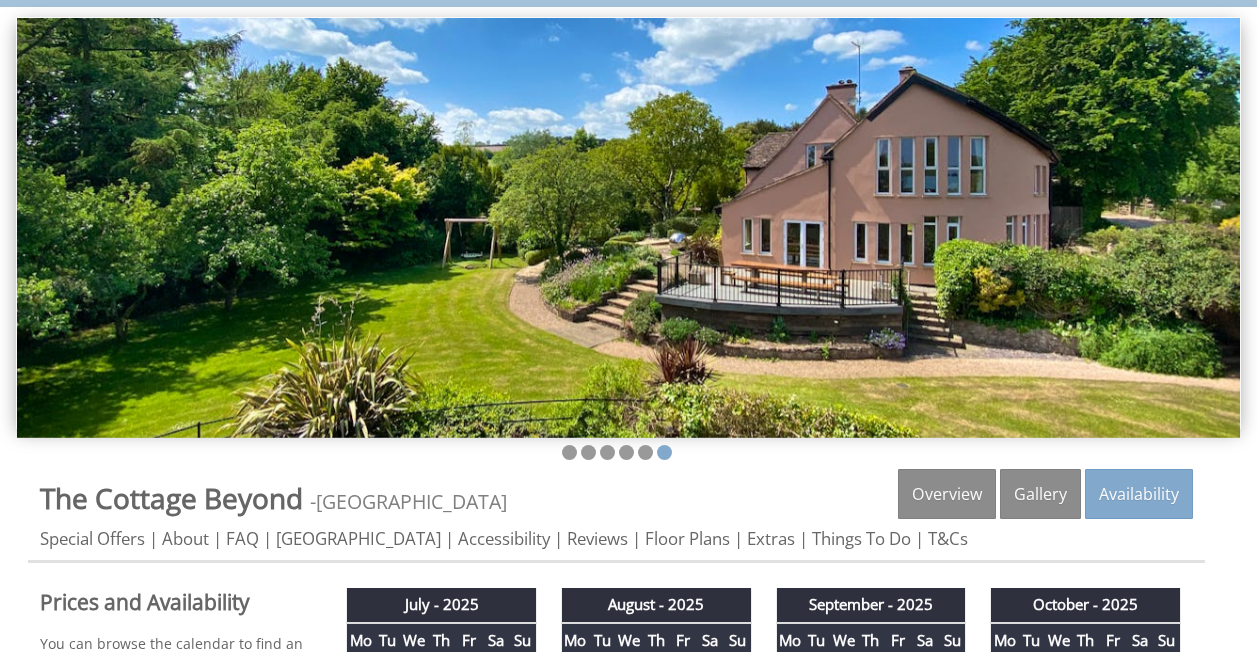 scroll, scrollTop: 112, scrollLeft: 0, axis: vertical 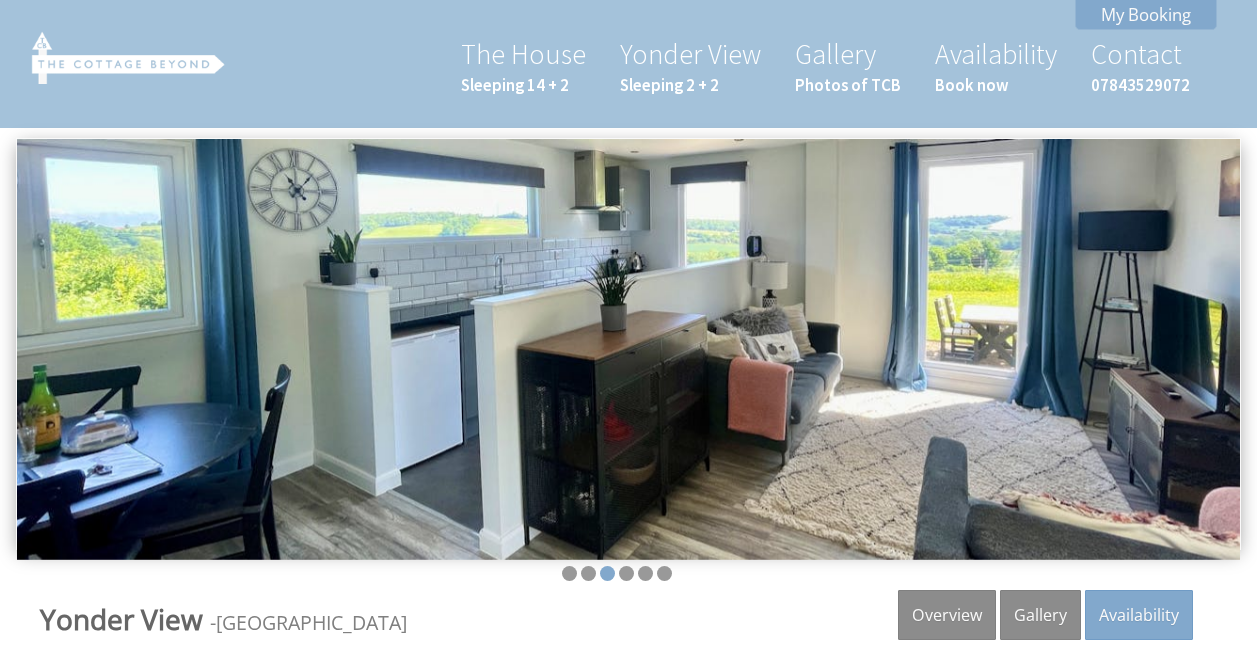 click on "The House  Sleeping 14 + 2
Yonder View  Sleeping 2 + 2
Gallery  Photos of TCB
Availability  Book now
Contact  [PHONE_NUMBER]
My Booking
My Booking" at bounding box center (628, 64) 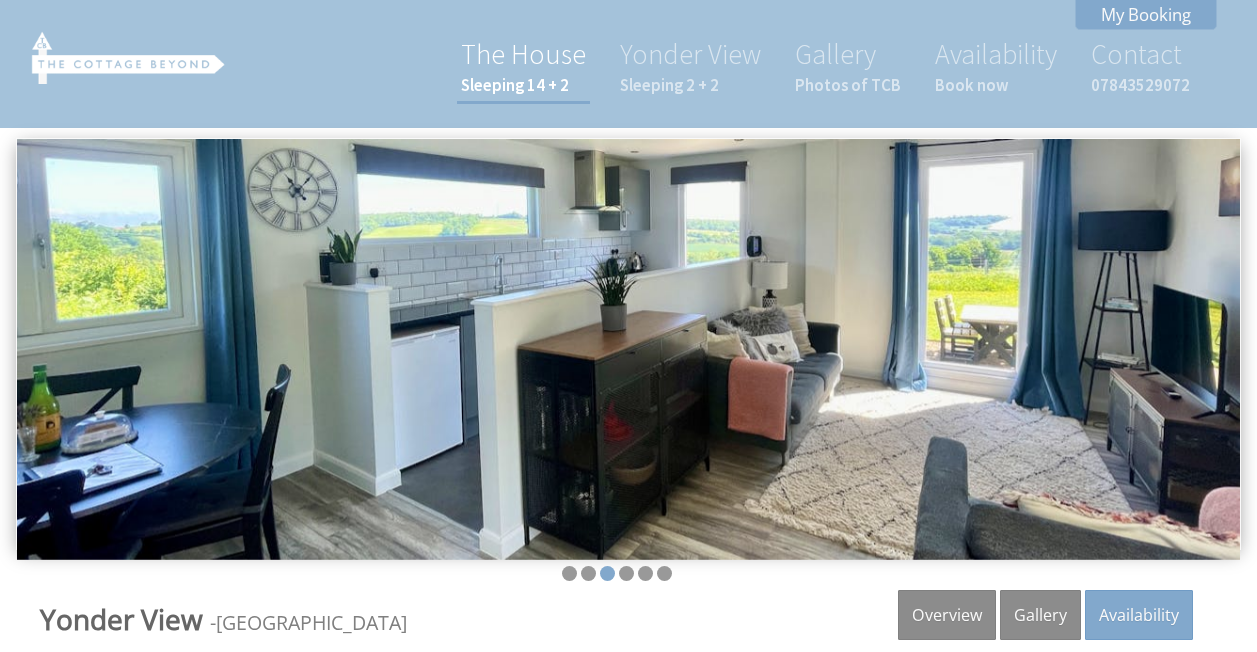click on "The House  Sleeping 14 + 2" at bounding box center (523, 66) 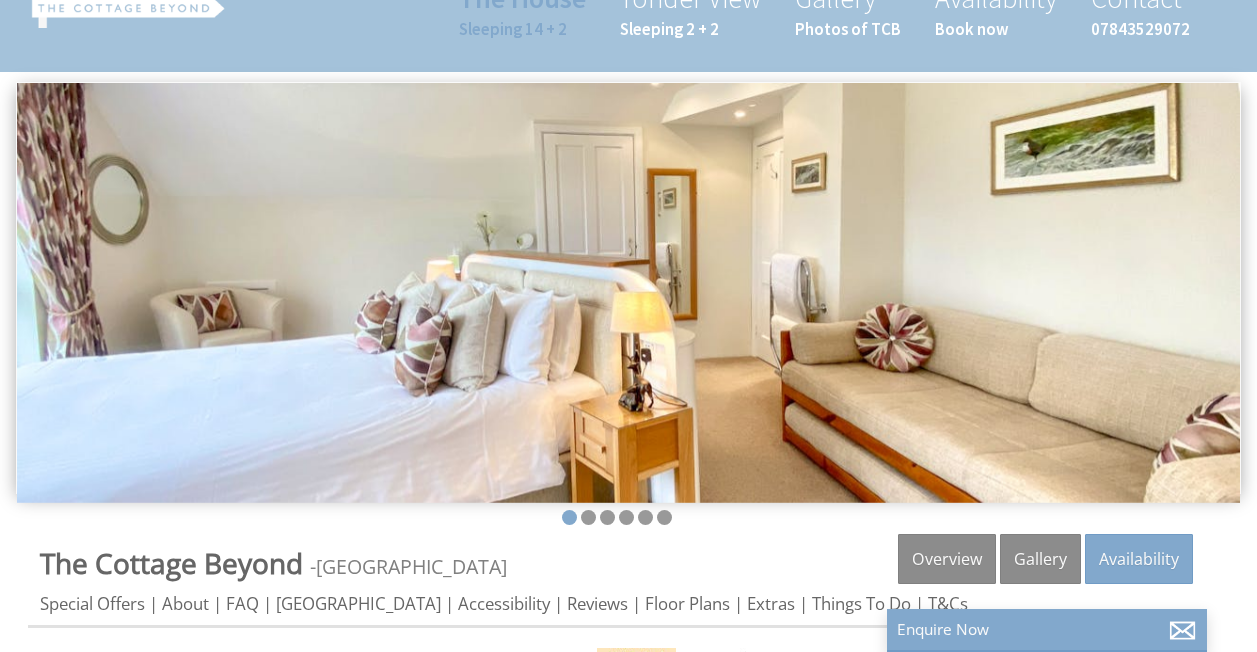 scroll, scrollTop: 79, scrollLeft: 0, axis: vertical 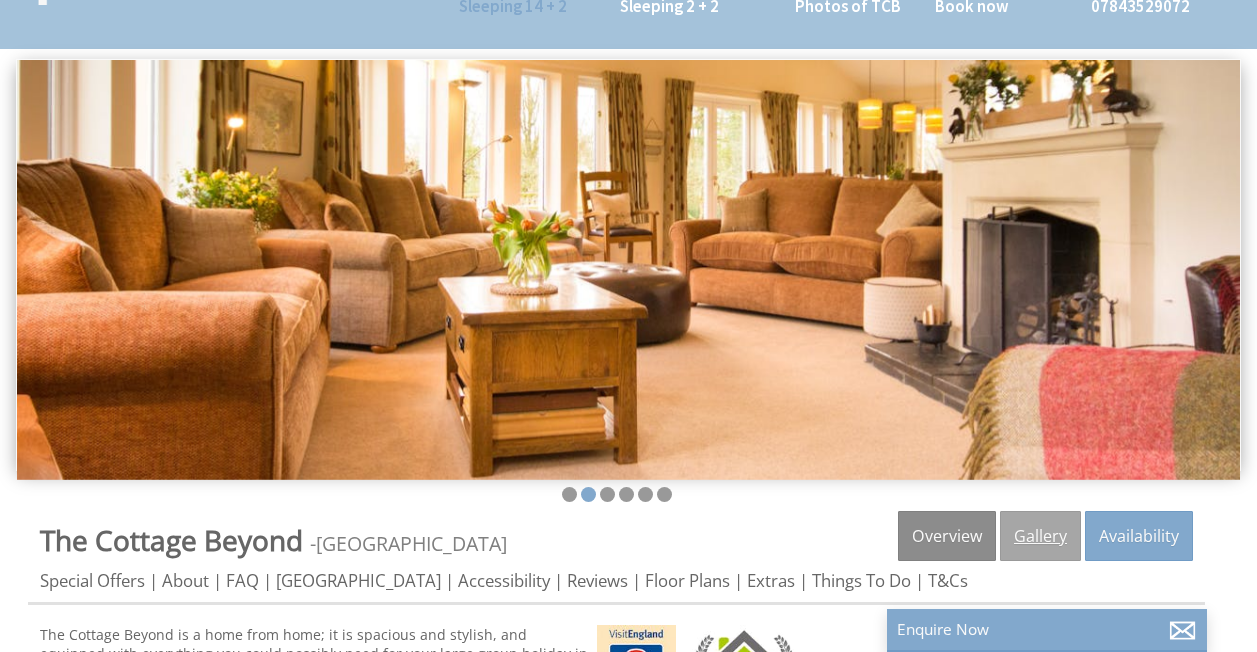 click on "Gallery" at bounding box center (1040, 536) 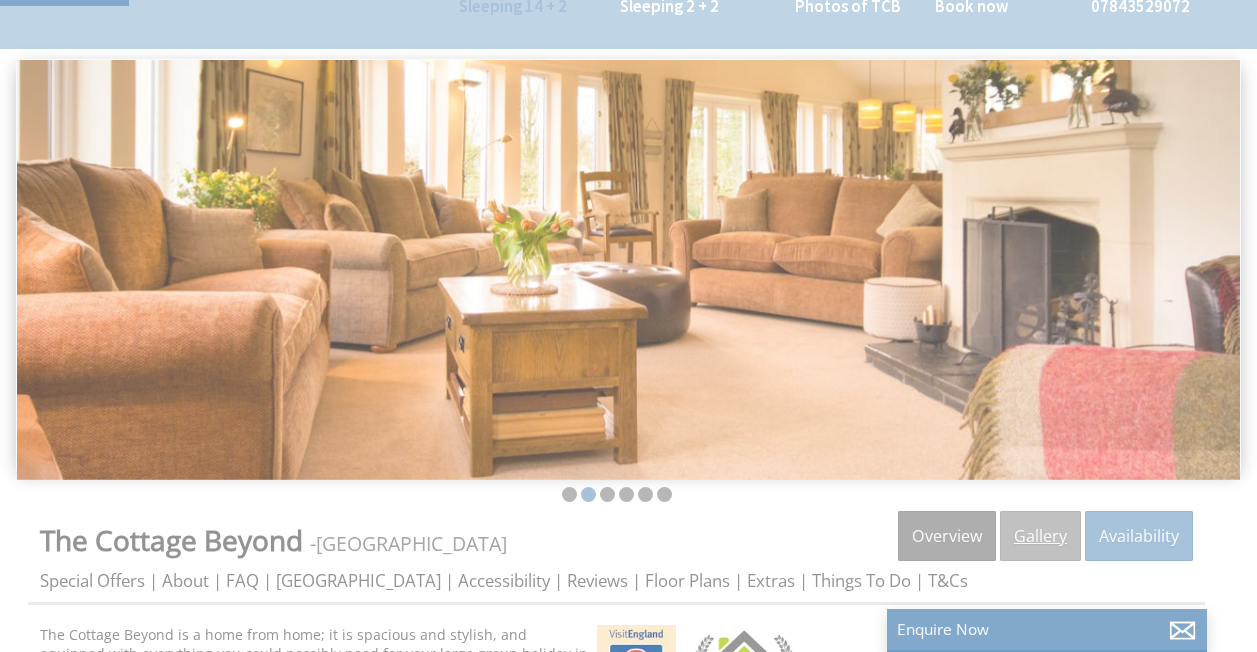 scroll, scrollTop: 0, scrollLeft: 0, axis: both 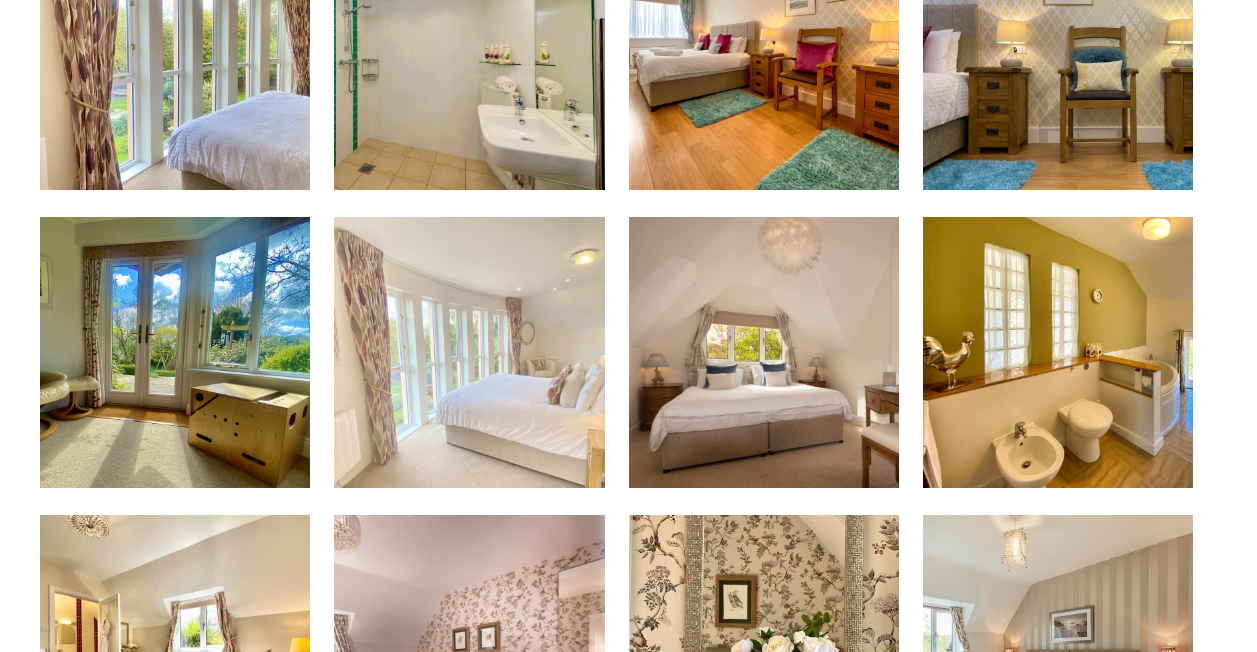 click at bounding box center [469, 352] 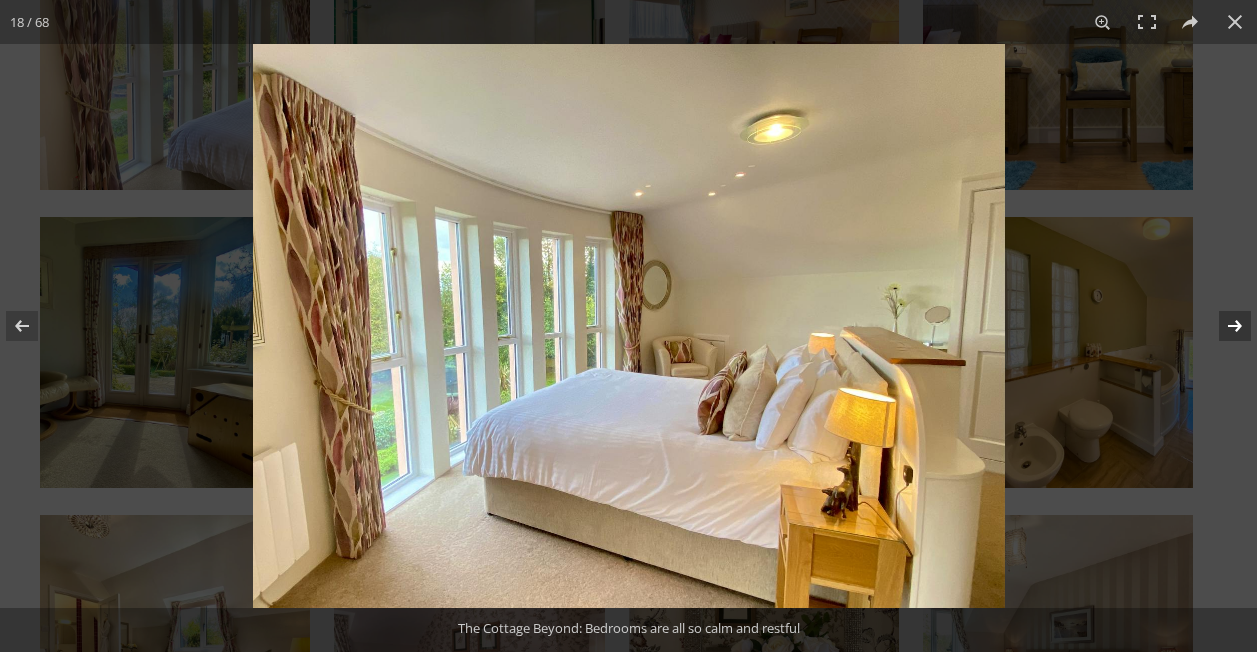click at bounding box center [1222, 326] 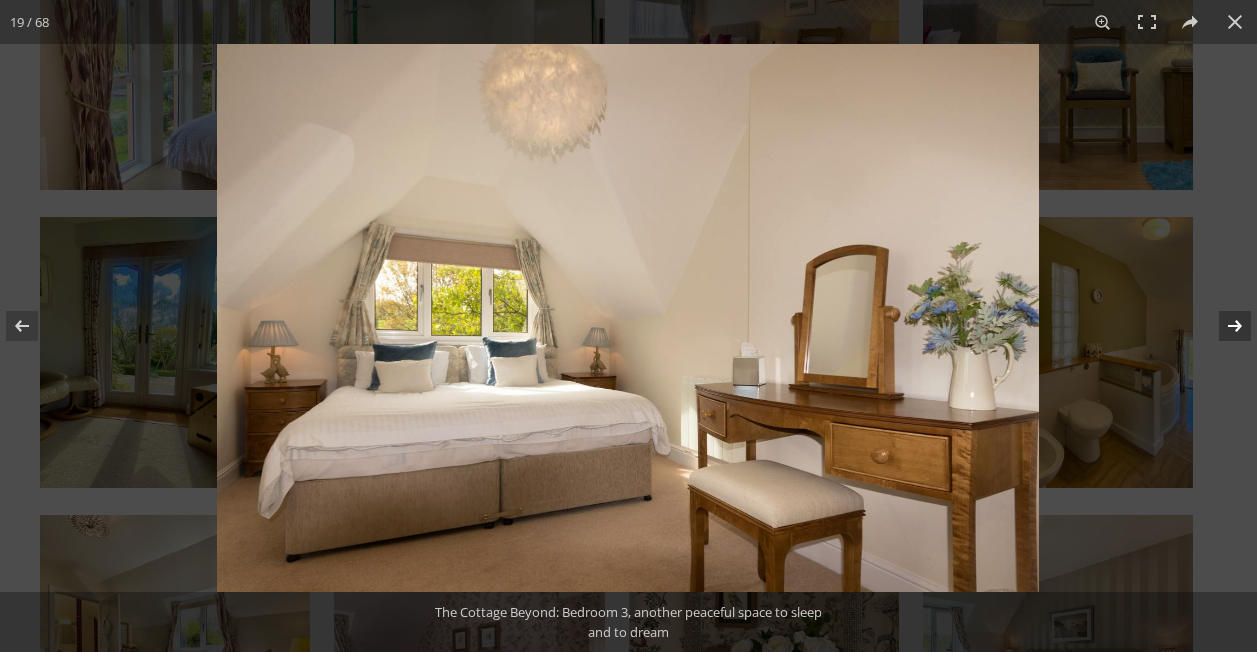 click at bounding box center [1222, 326] 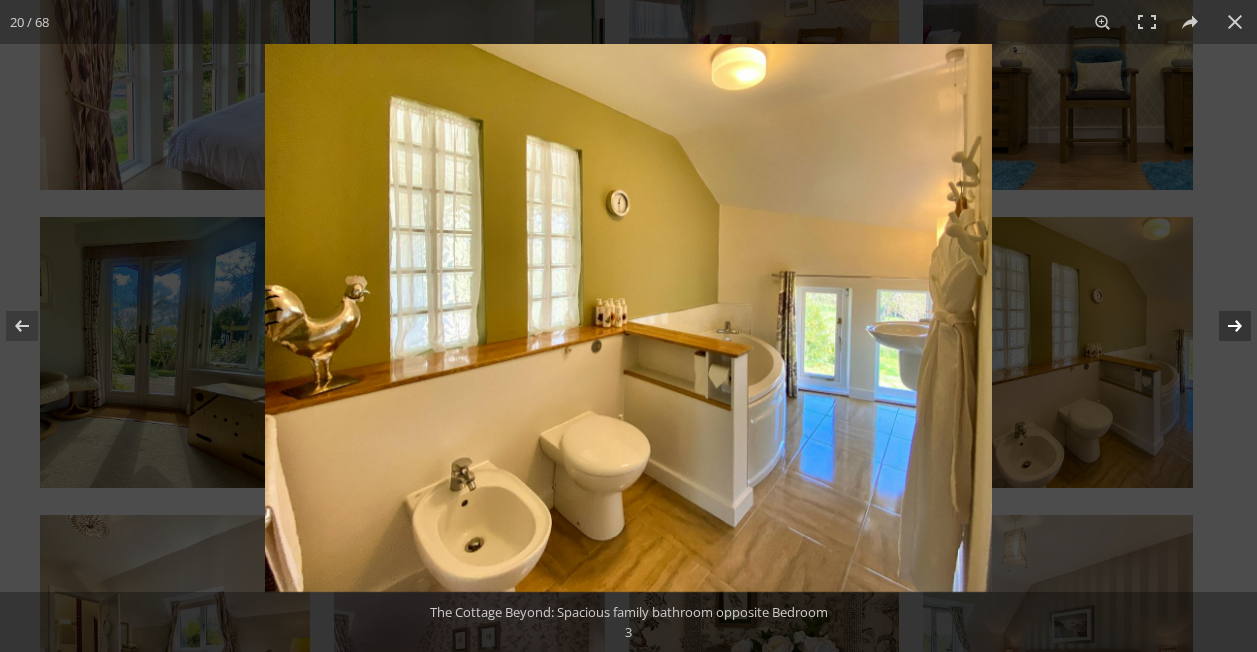 click at bounding box center (1222, 326) 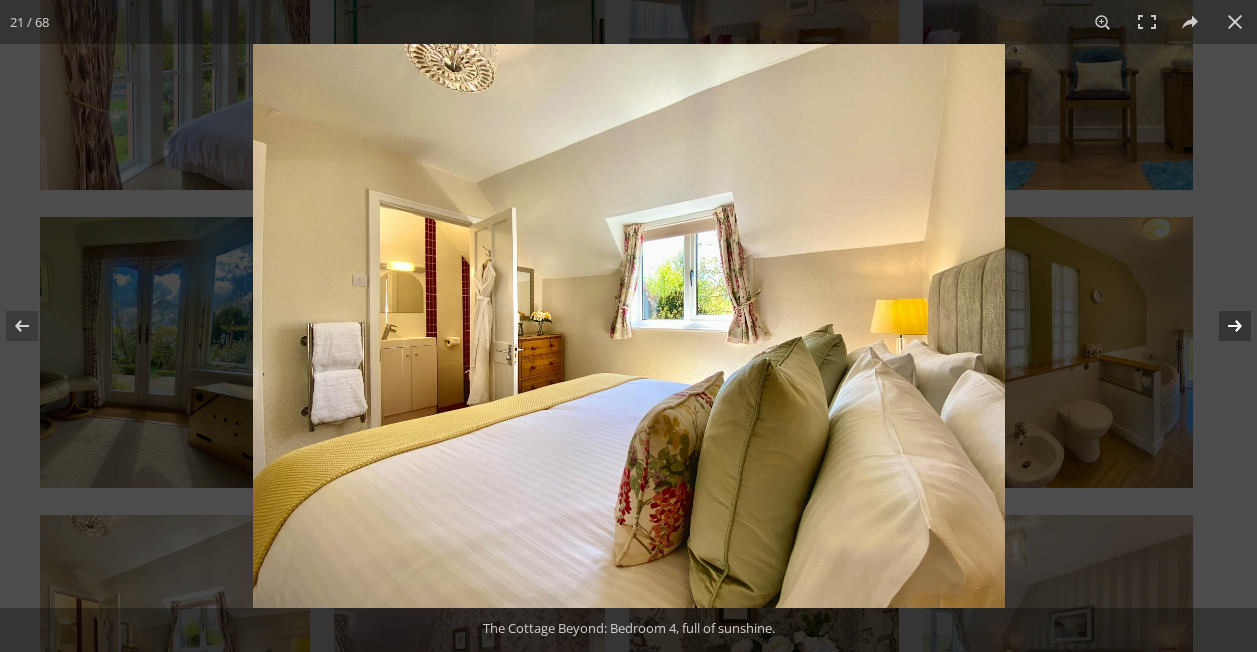 click at bounding box center [1222, 326] 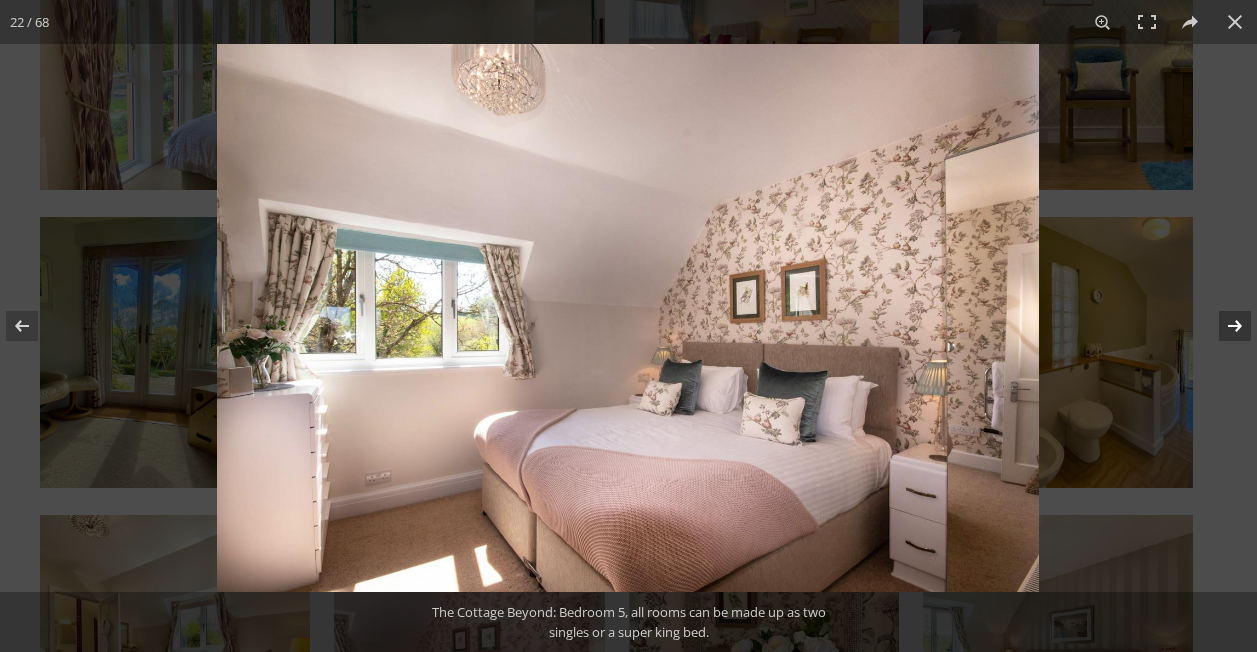 click at bounding box center (1222, 326) 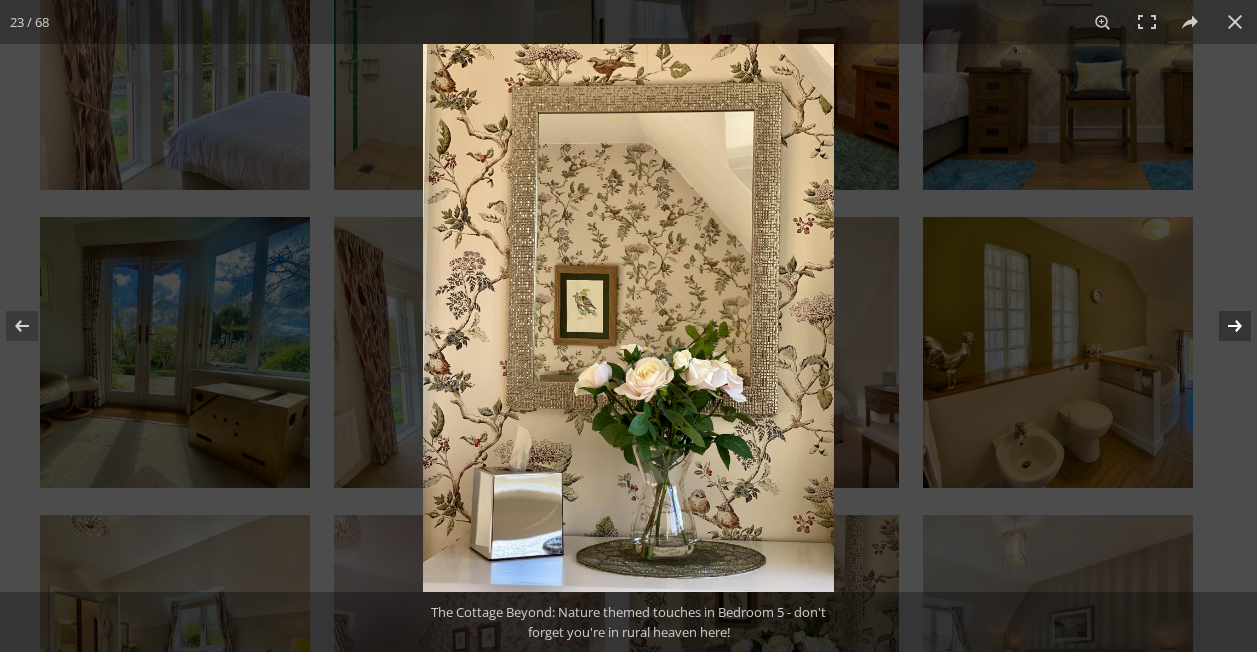 click at bounding box center (1222, 326) 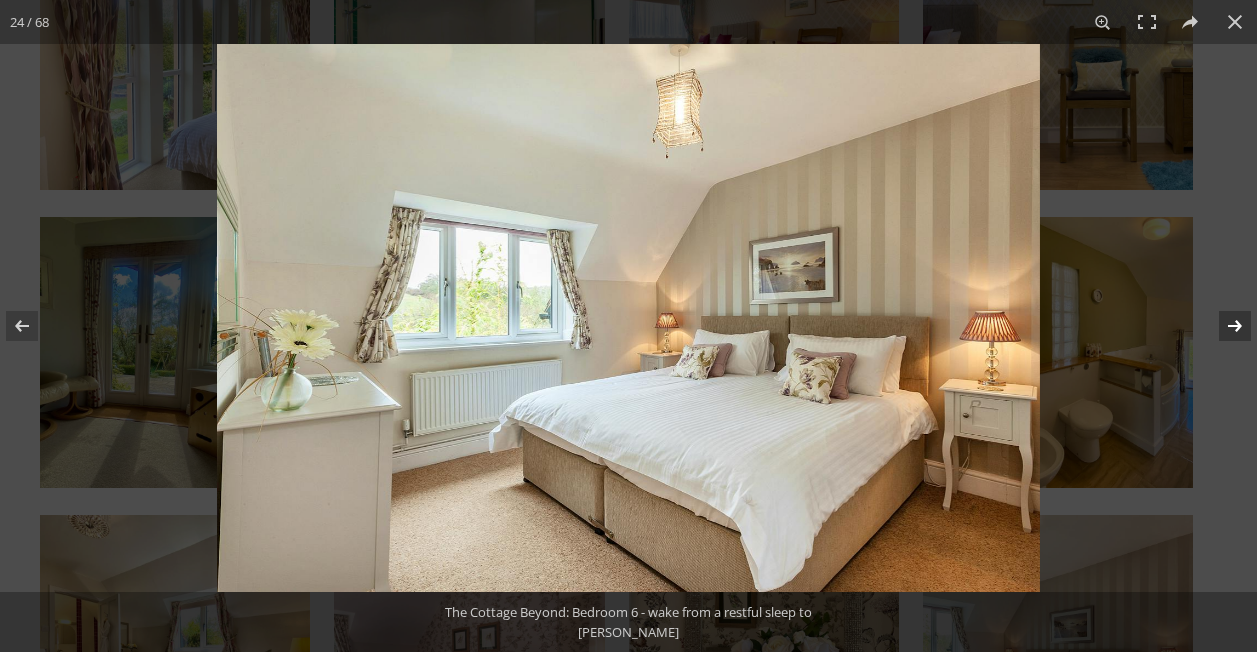 click at bounding box center (1222, 326) 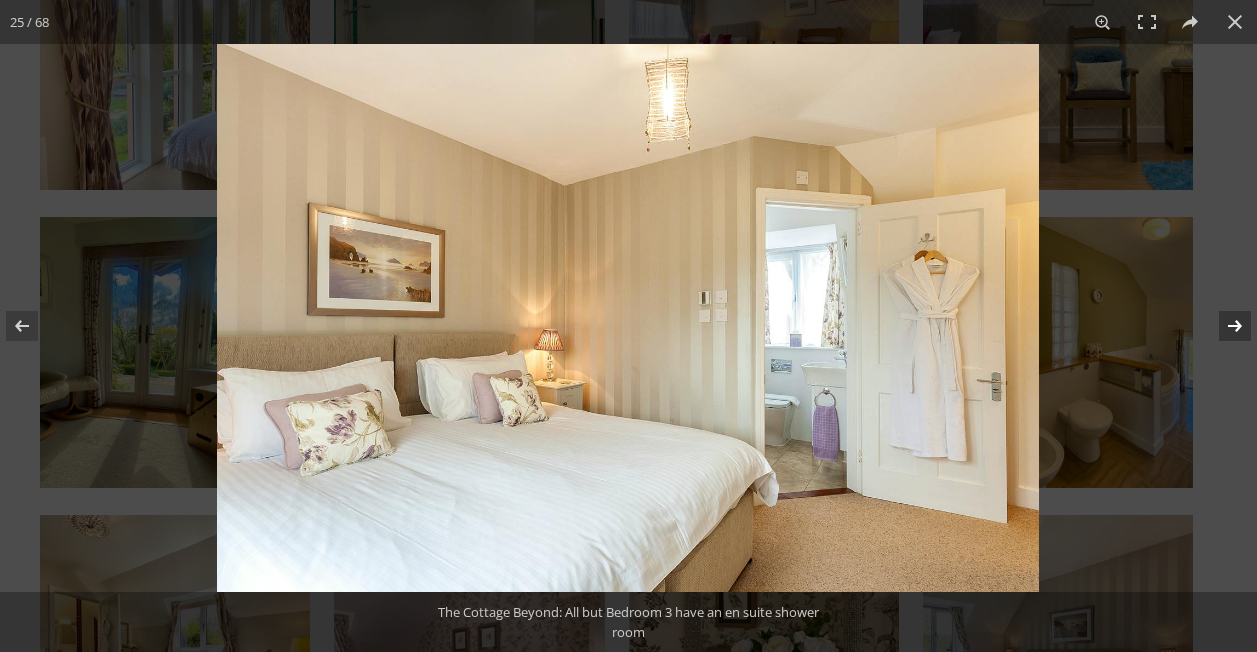 click at bounding box center (1222, 326) 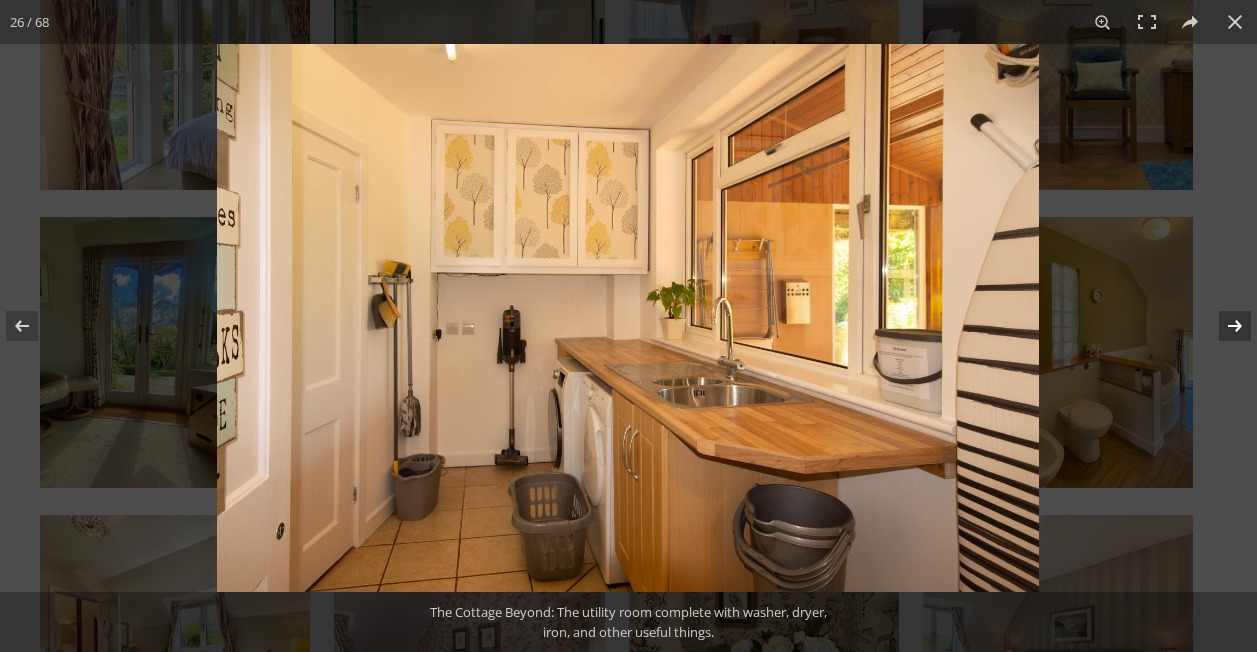 click at bounding box center [1222, 326] 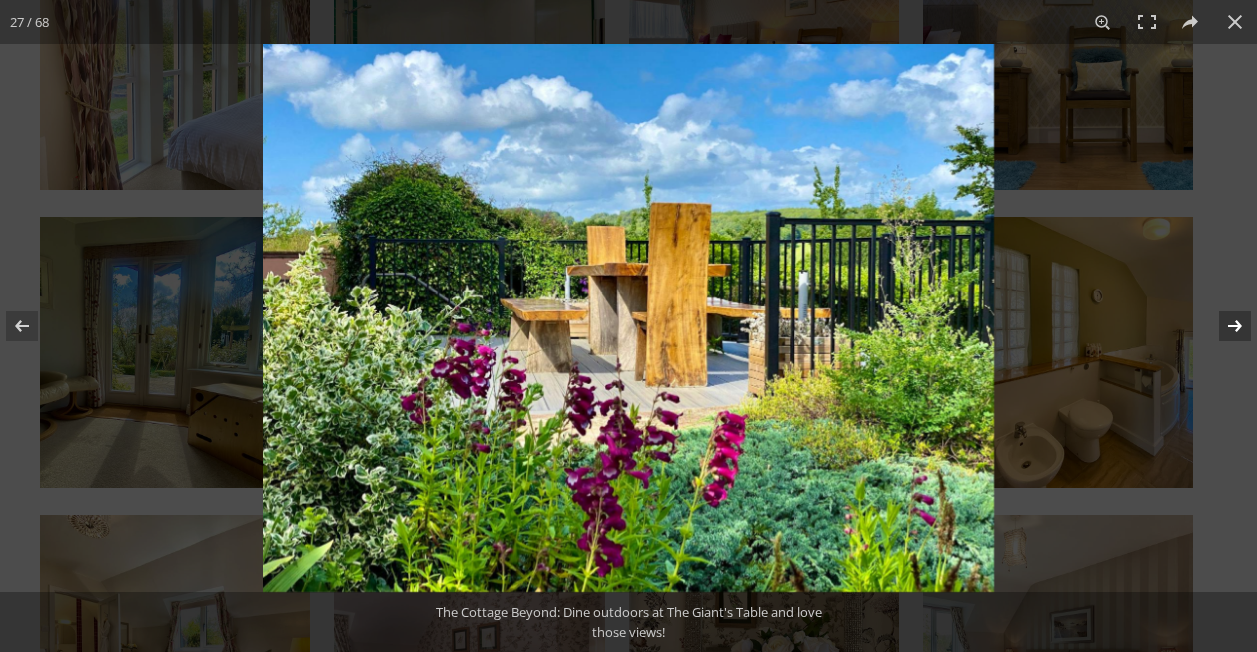 click at bounding box center (1222, 326) 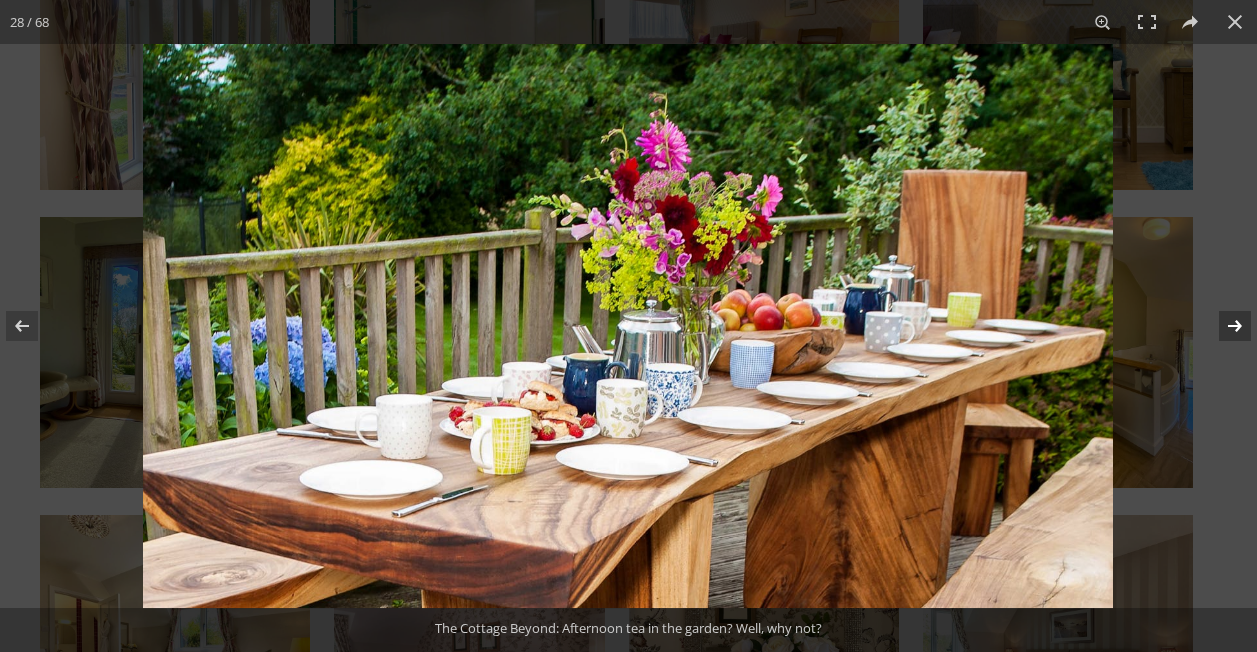 click at bounding box center (1222, 326) 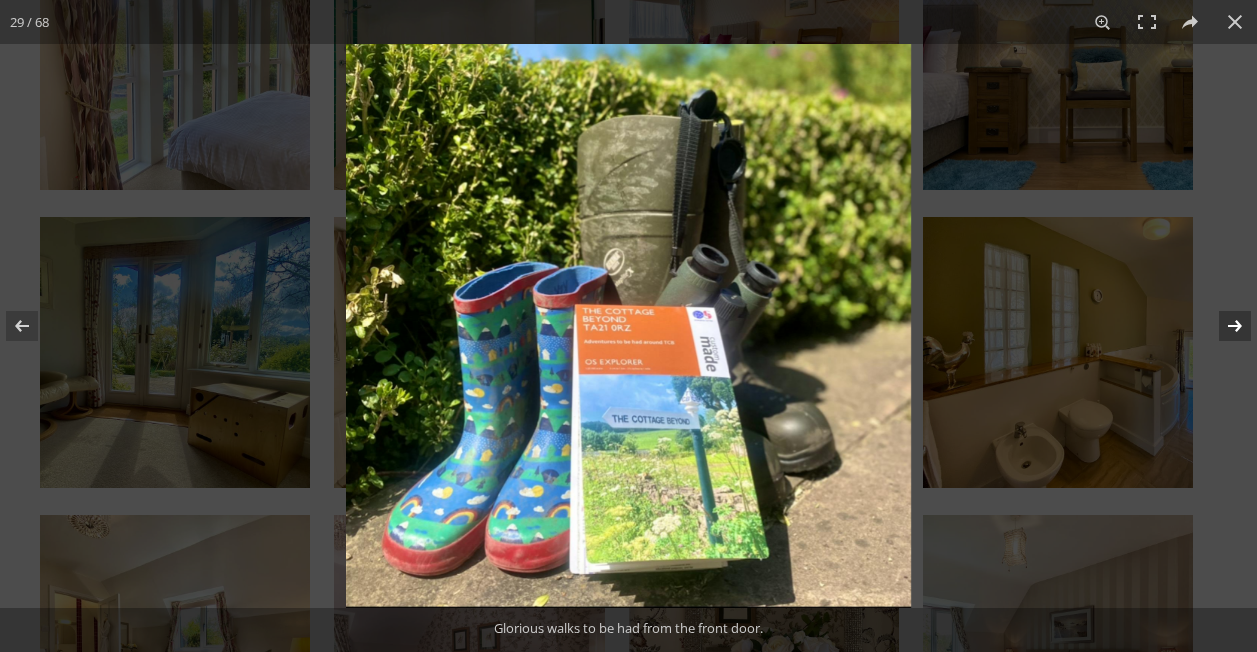 click at bounding box center [1222, 326] 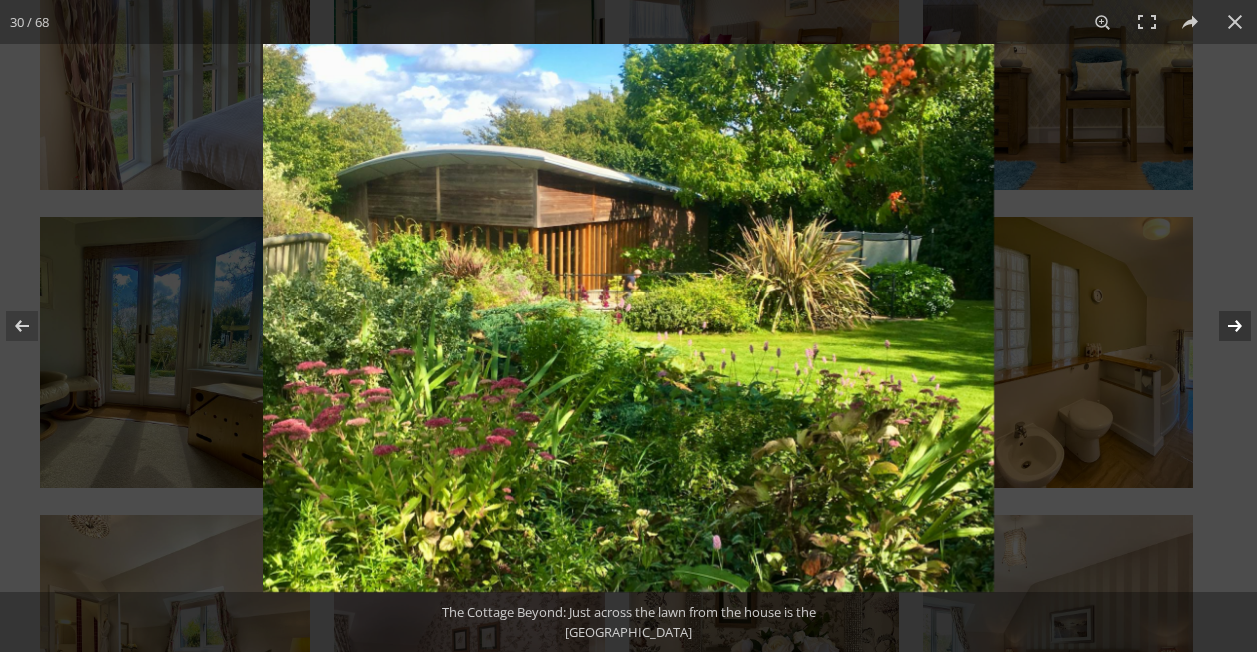 click at bounding box center [1222, 326] 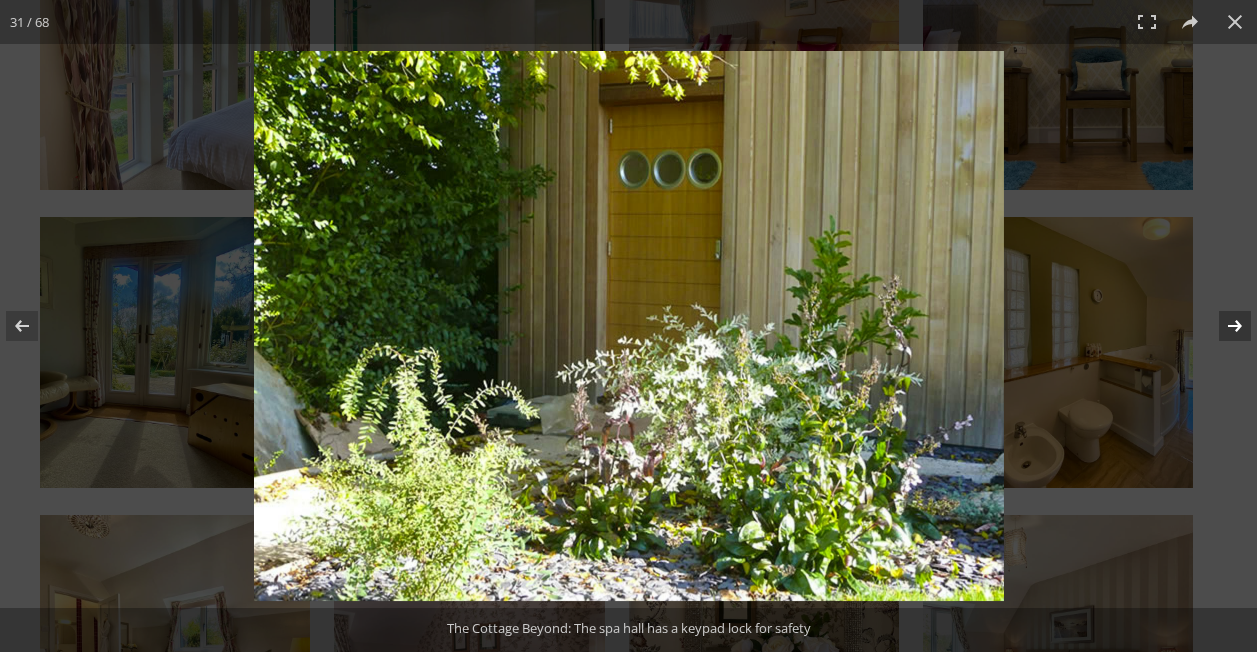 click at bounding box center (1222, 326) 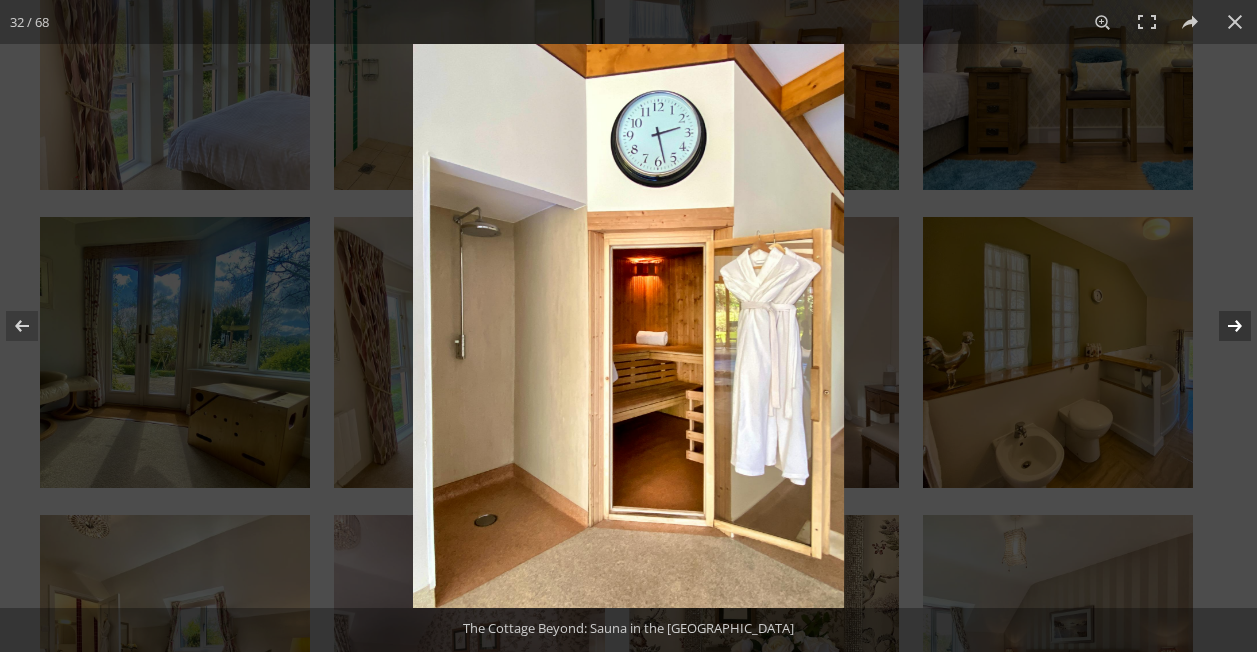 click at bounding box center (1222, 326) 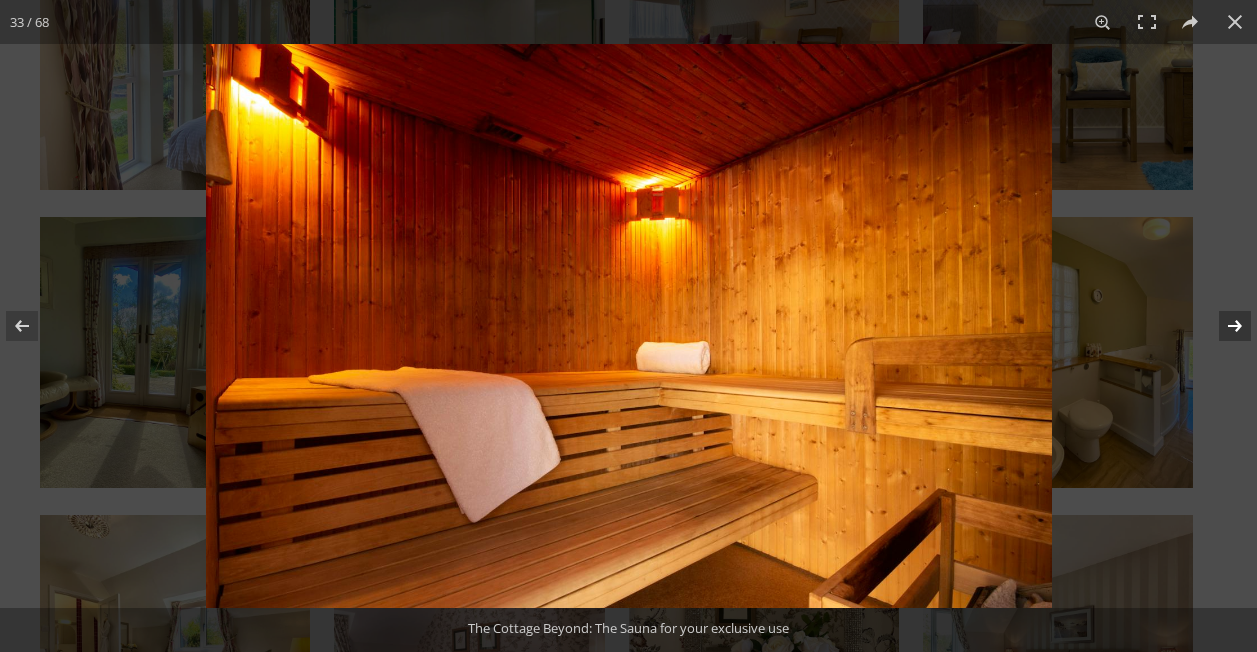 click at bounding box center [1222, 326] 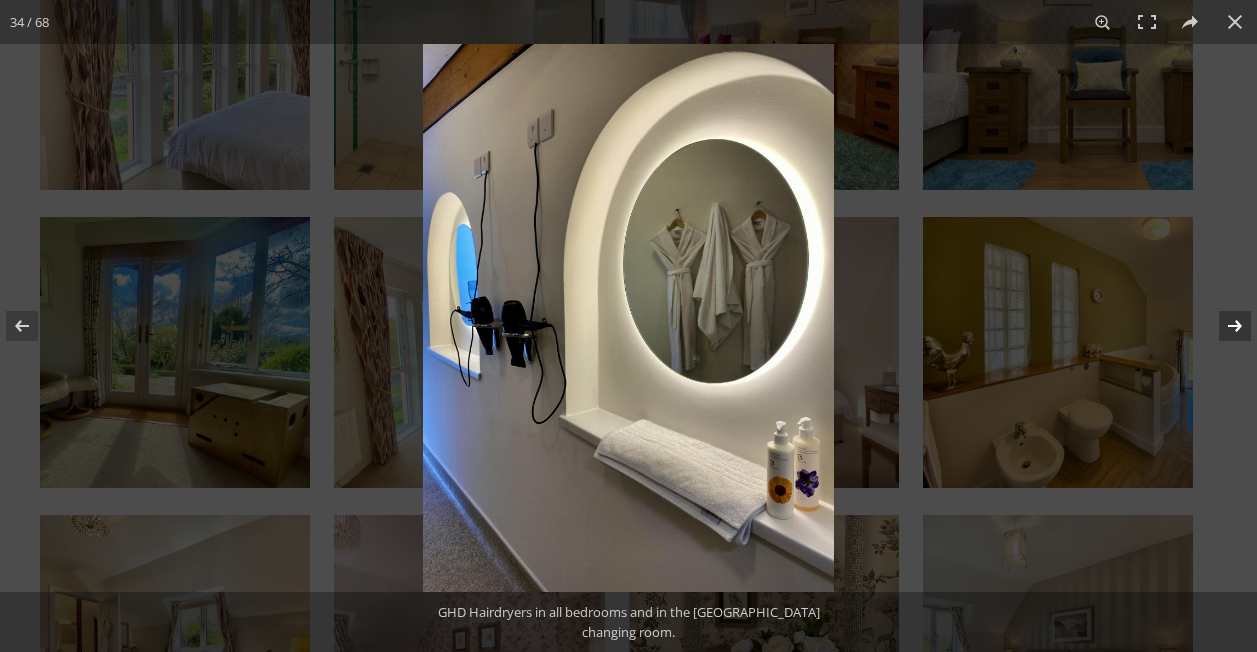 click at bounding box center (1222, 326) 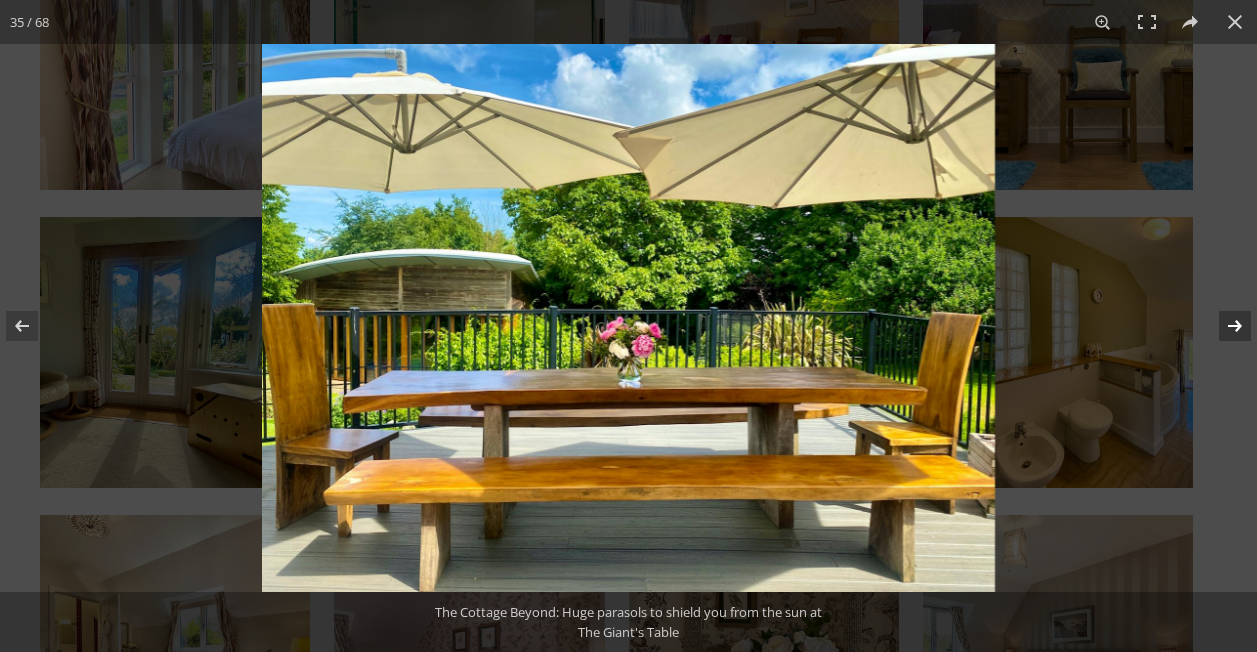 click at bounding box center [1222, 326] 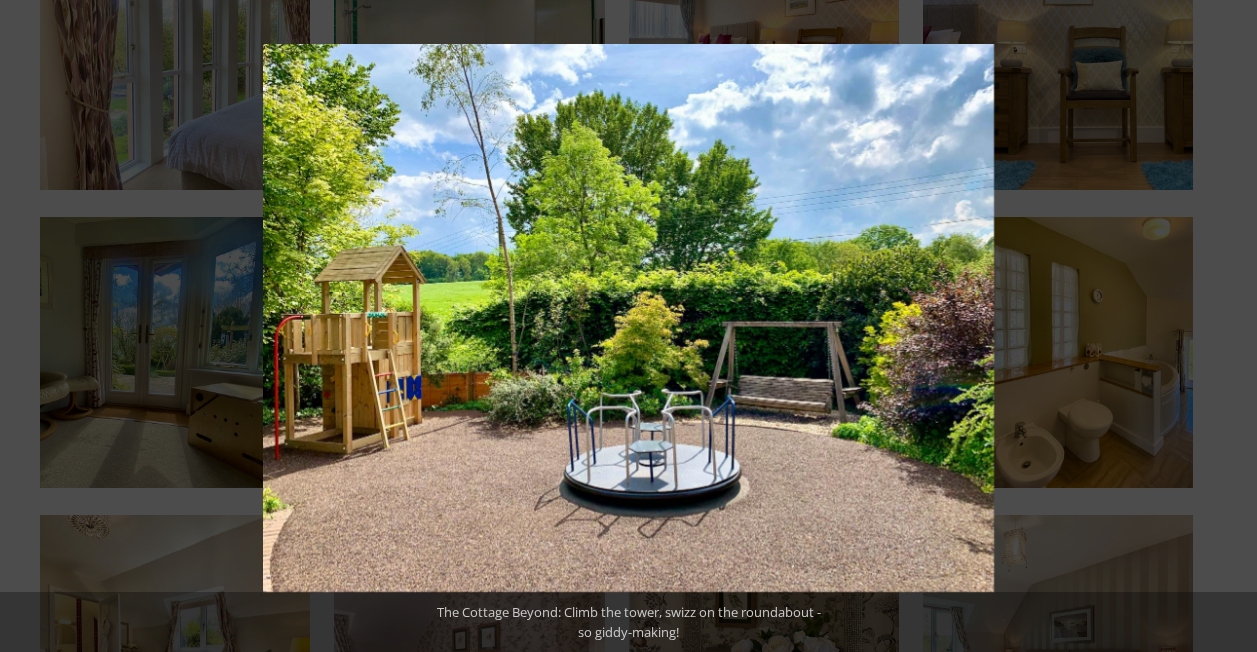 click at bounding box center [1222, 326] 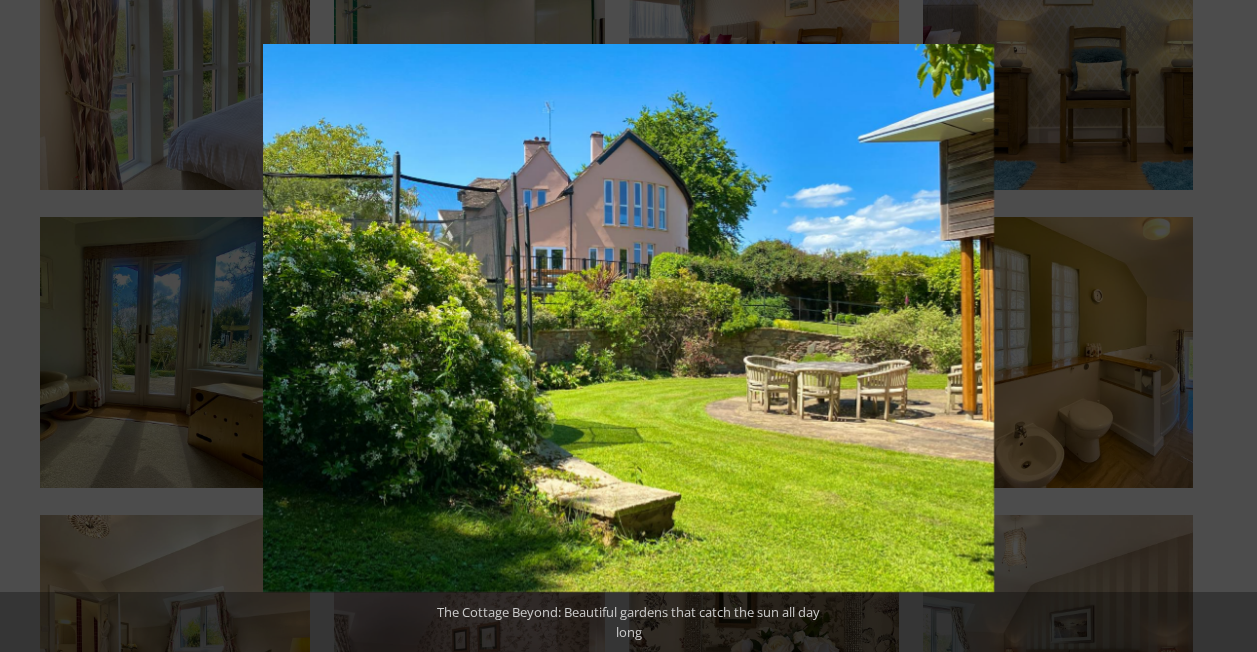 click at bounding box center [1222, 326] 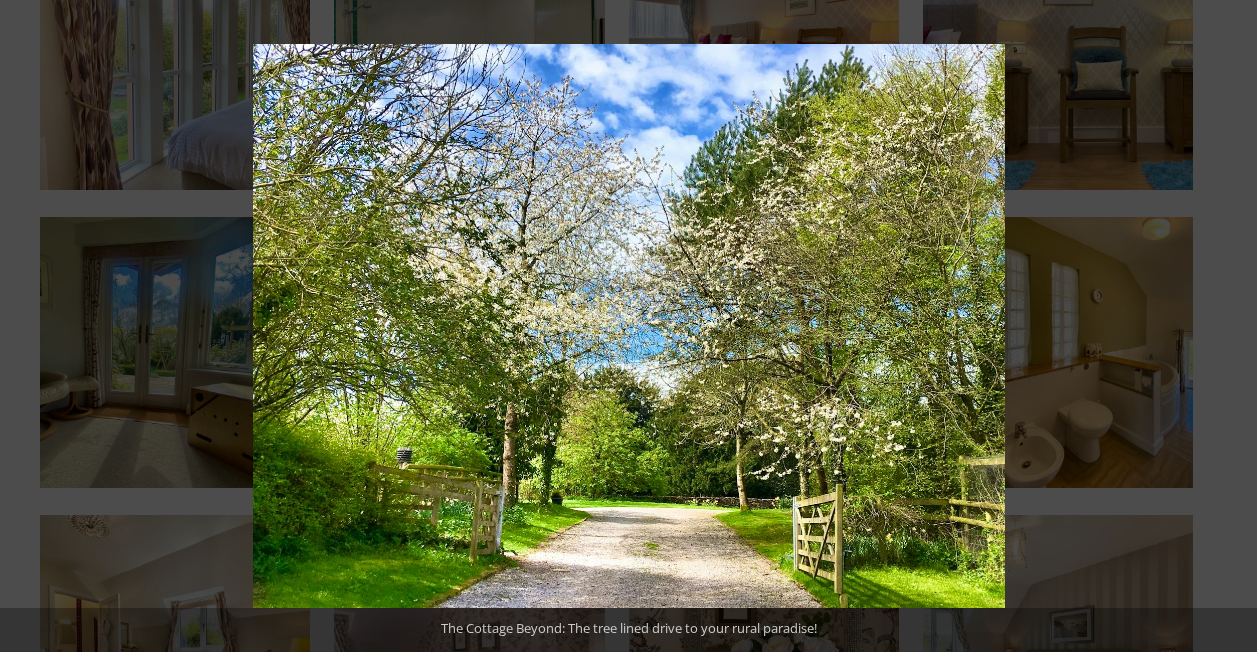 click at bounding box center [1222, 326] 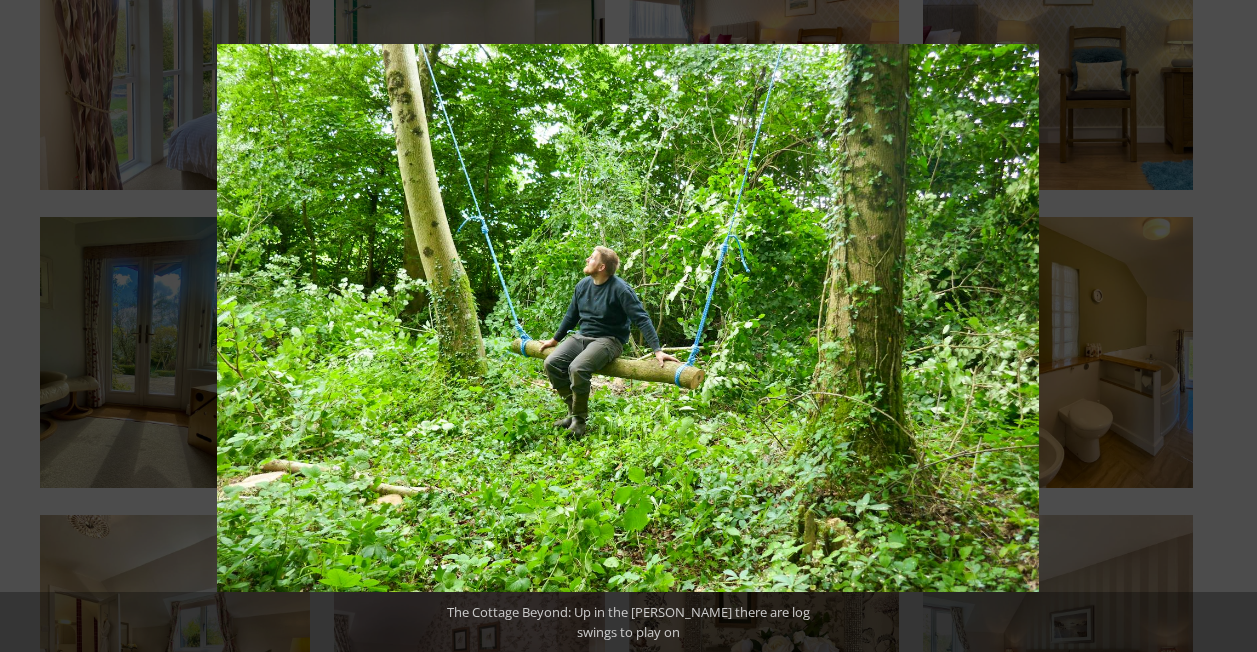 click at bounding box center (1222, 326) 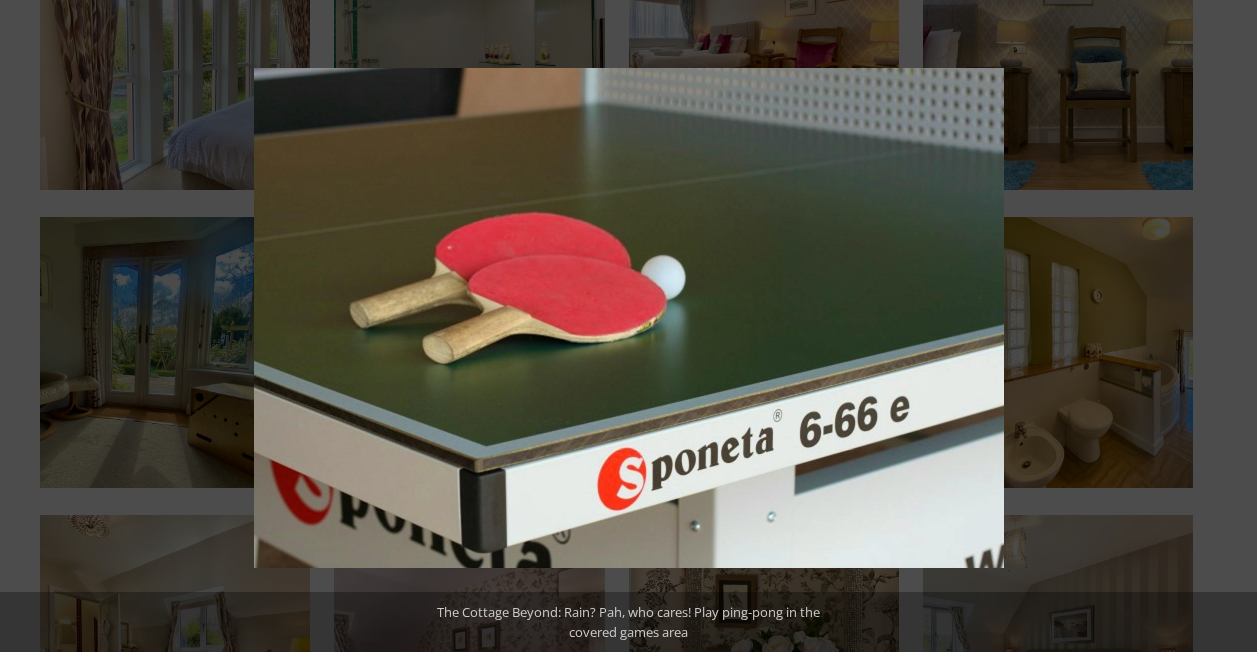 click at bounding box center (1222, 326) 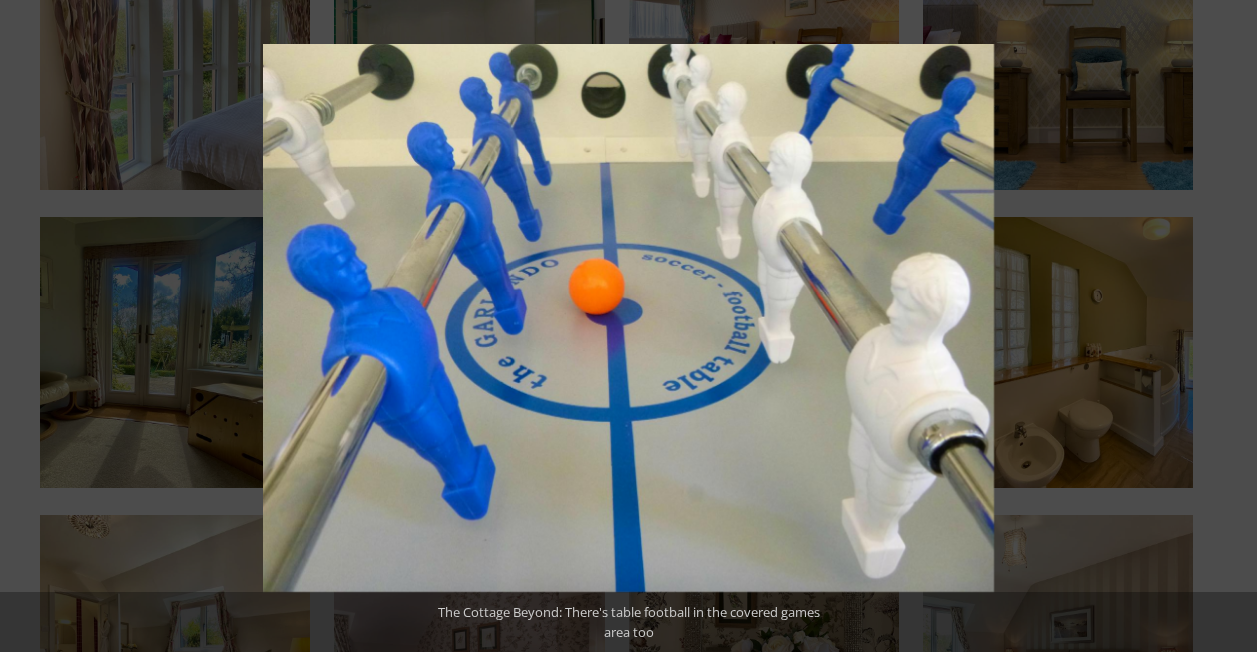 click at bounding box center [1222, 326] 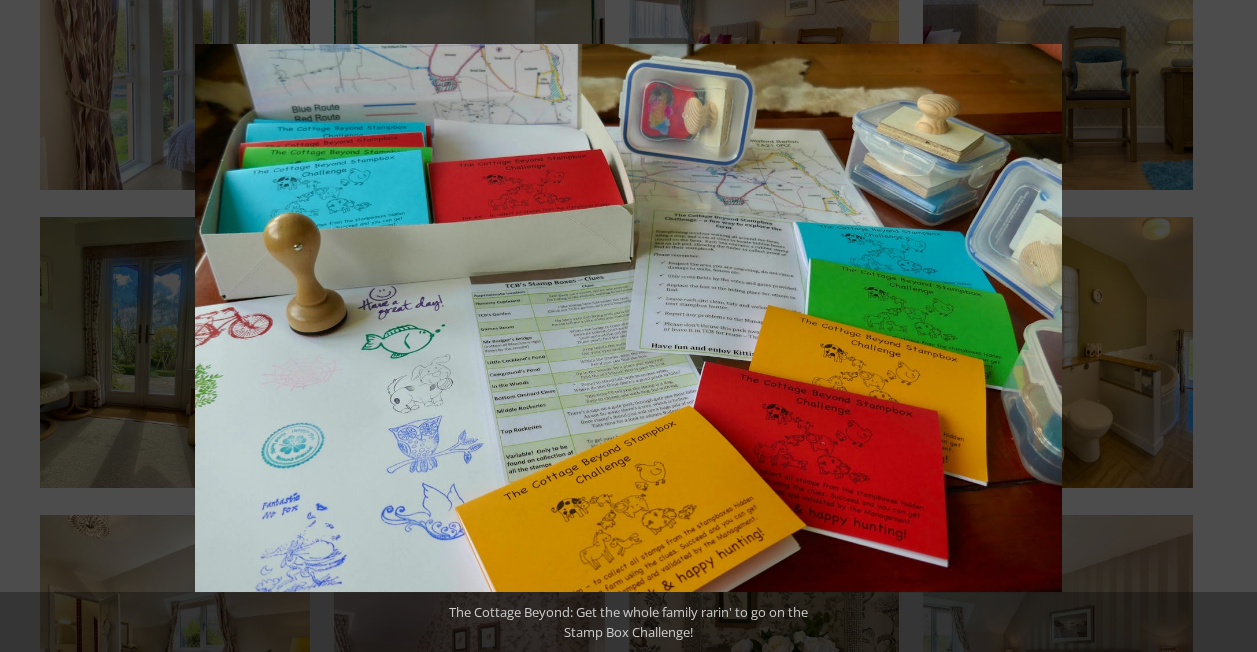 click at bounding box center (1222, 326) 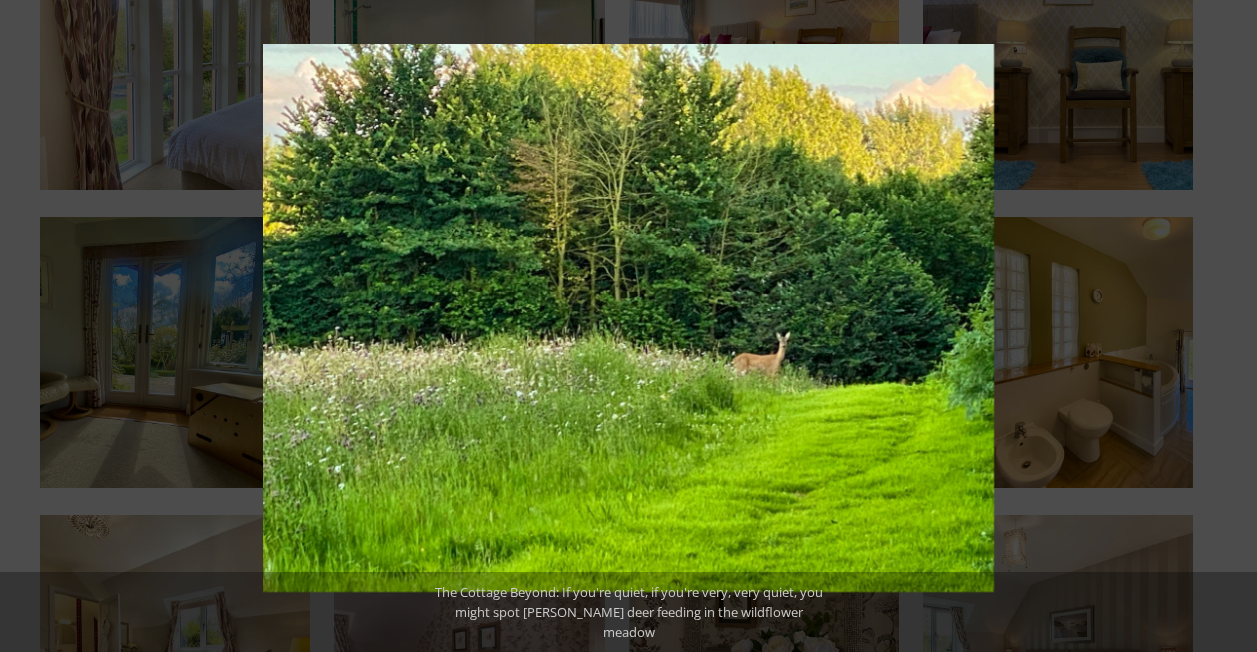 click at bounding box center (1222, 326) 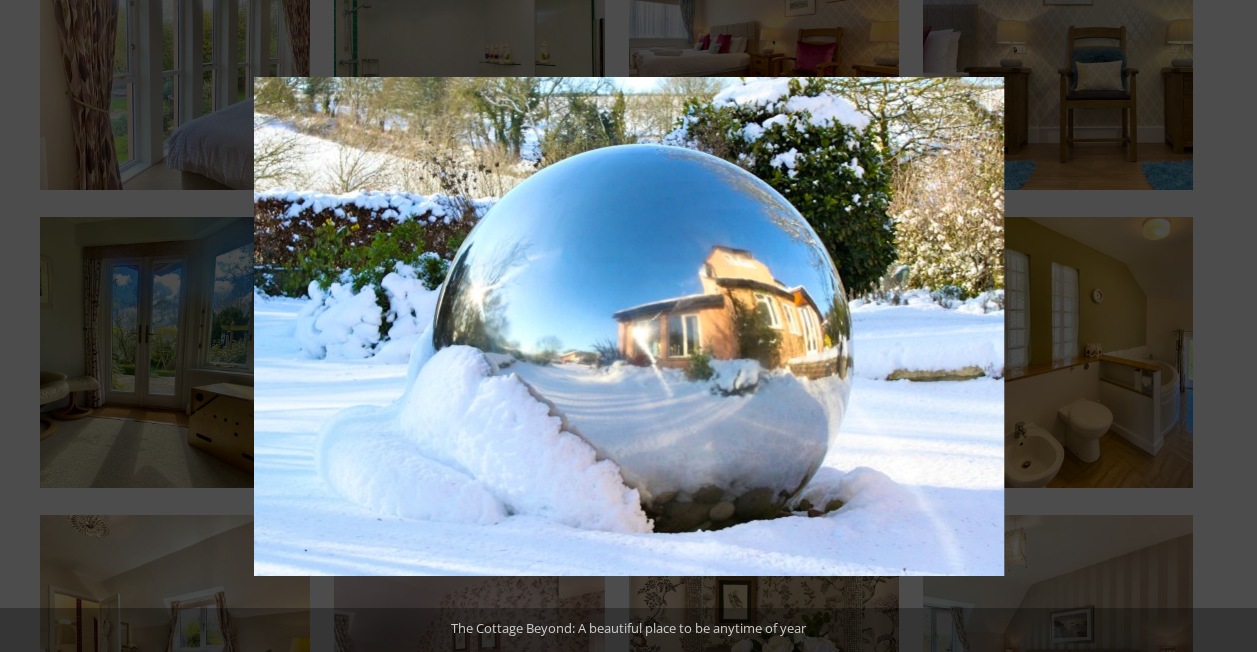 click at bounding box center [1222, 326] 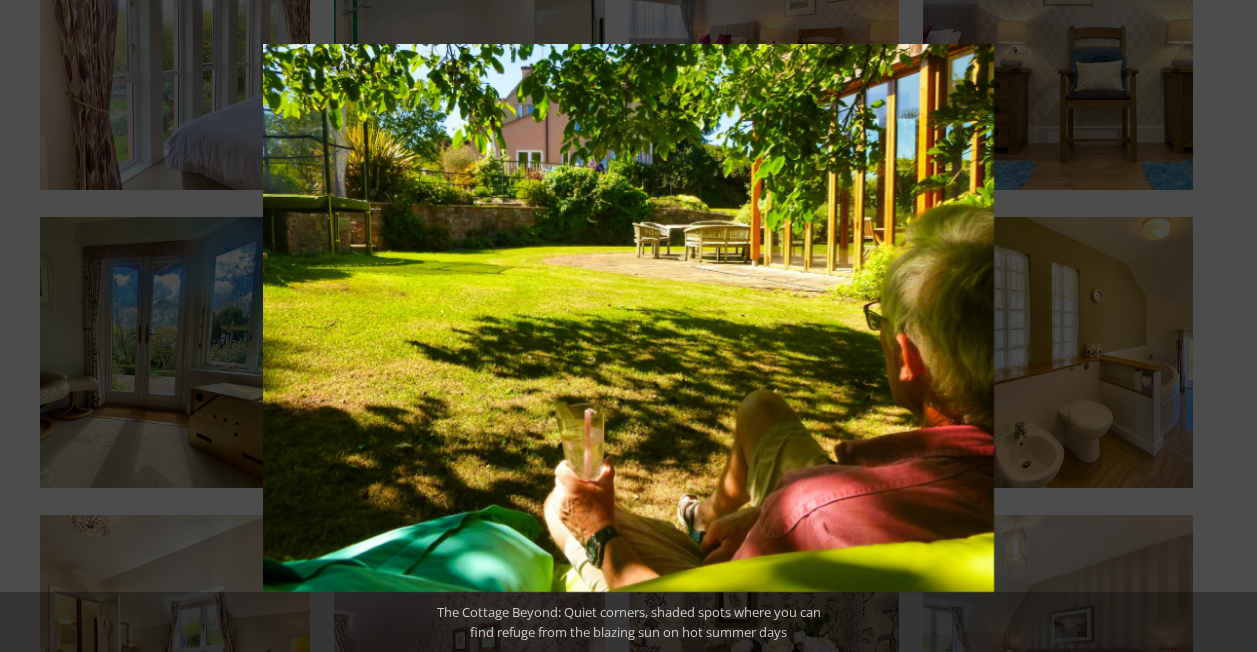 click at bounding box center [1222, 326] 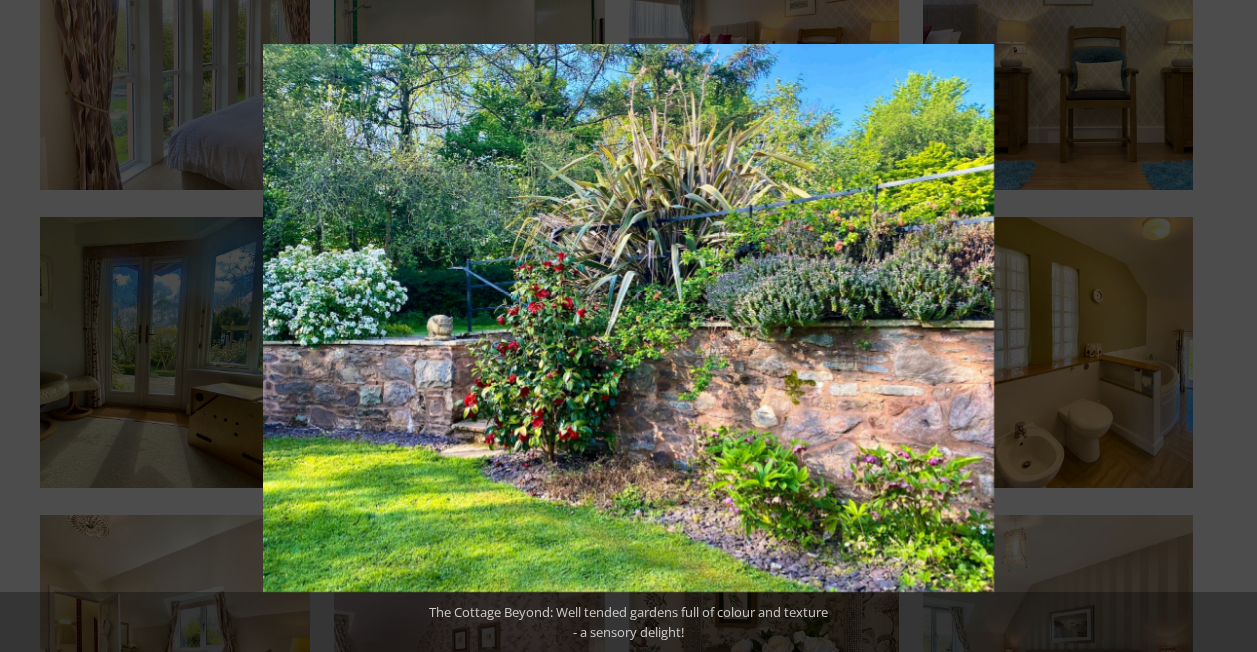 click at bounding box center [1222, 326] 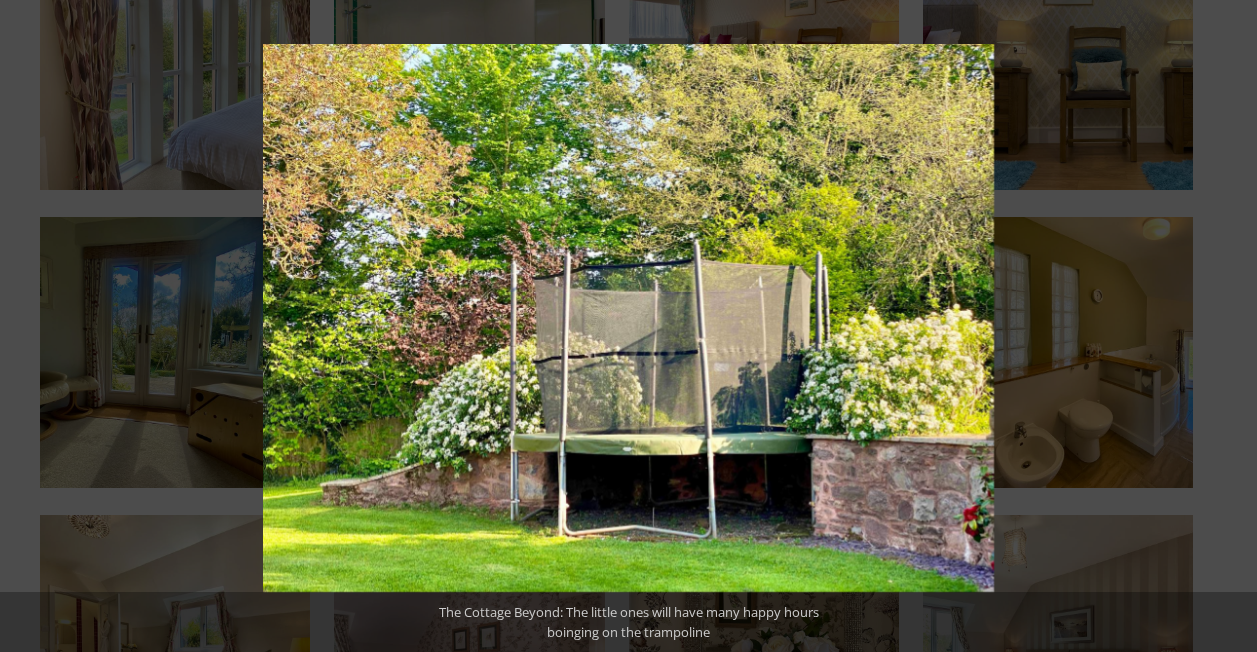 click at bounding box center [1222, 326] 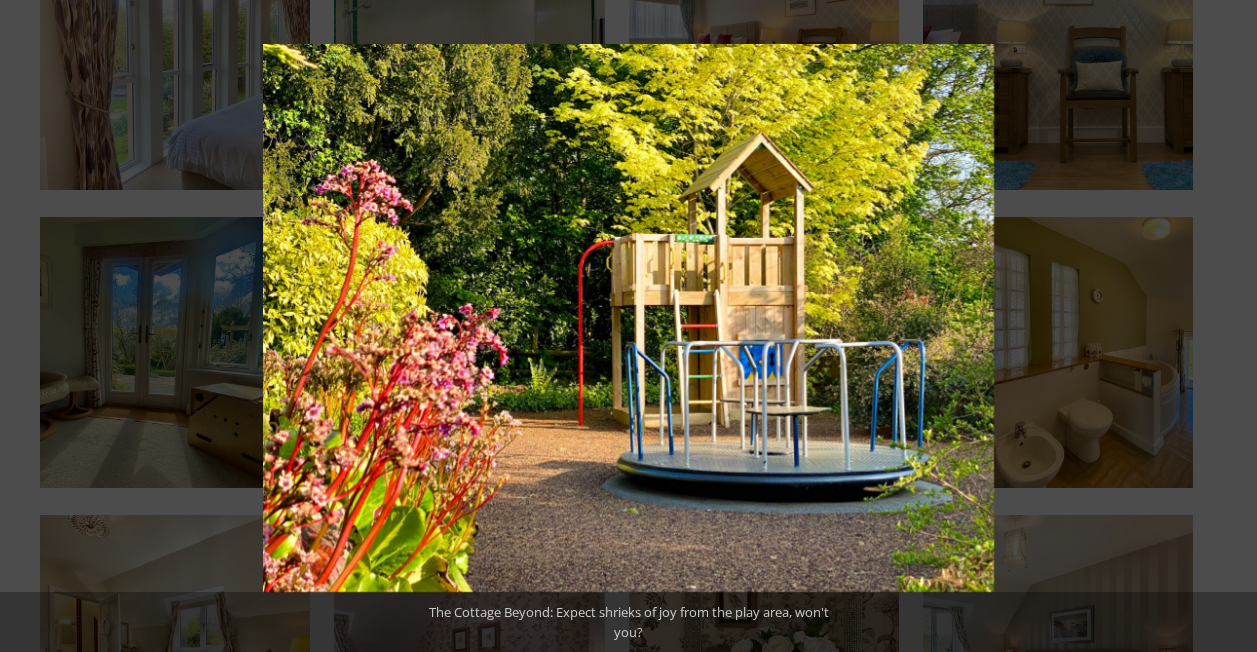 click at bounding box center [1222, 326] 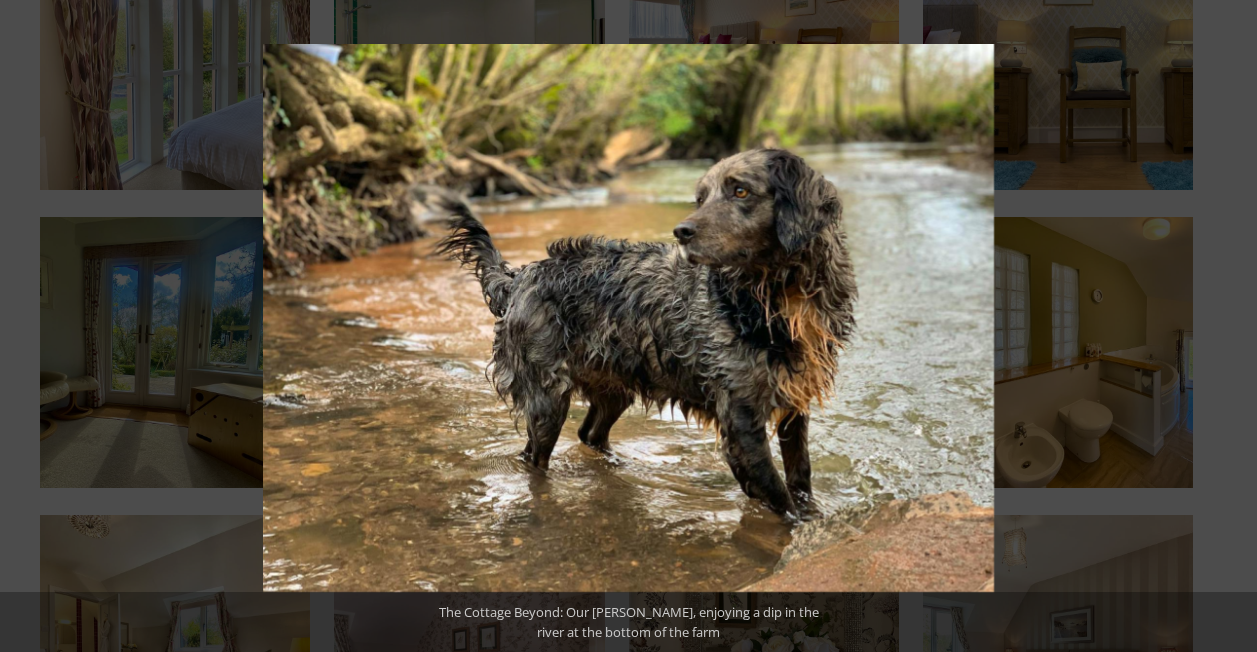 click at bounding box center [1222, 326] 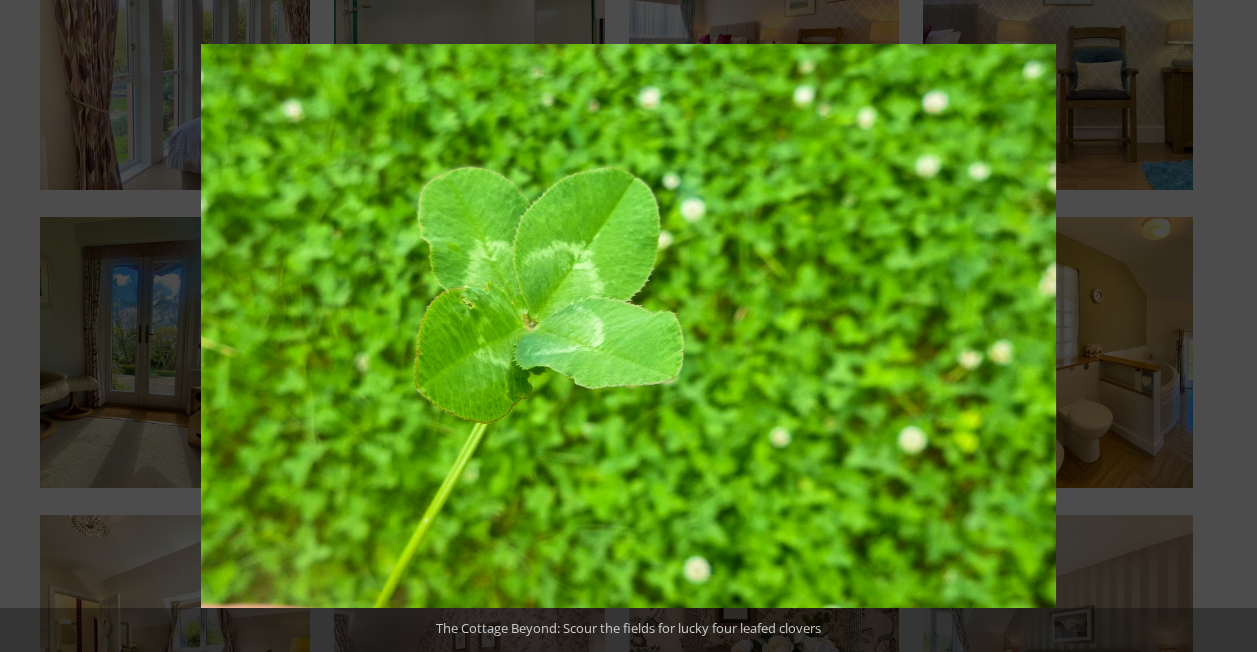 click at bounding box center (1222, 326) 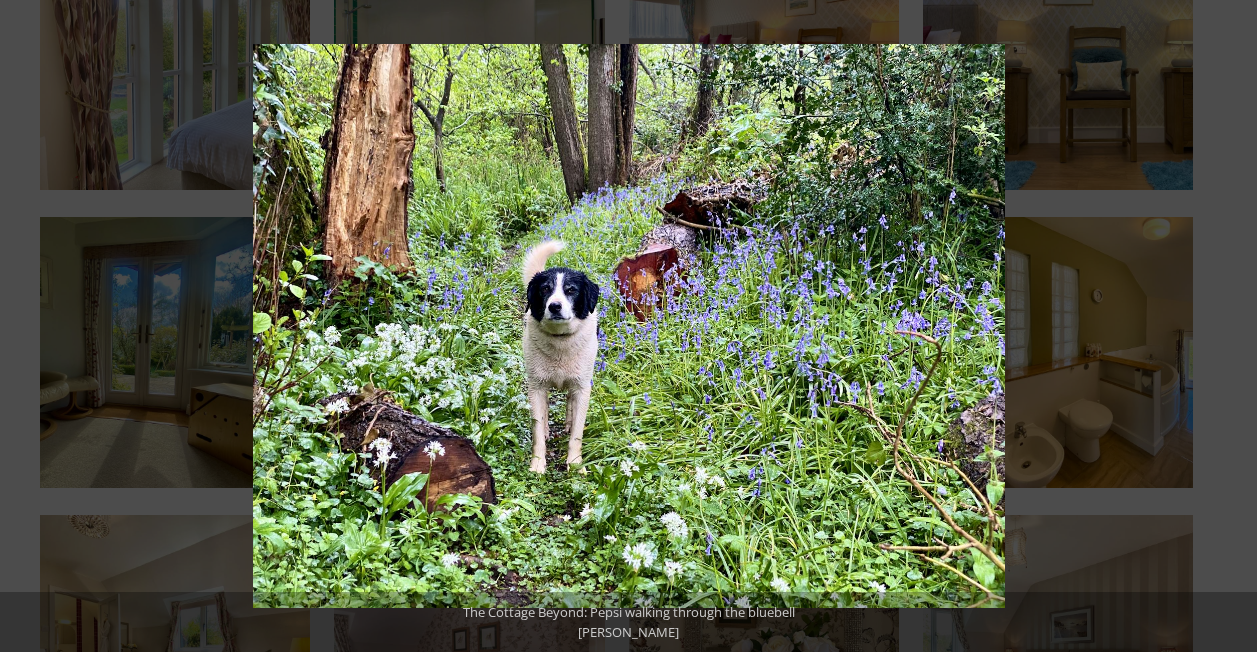 click at bounding box center (1222, 326) 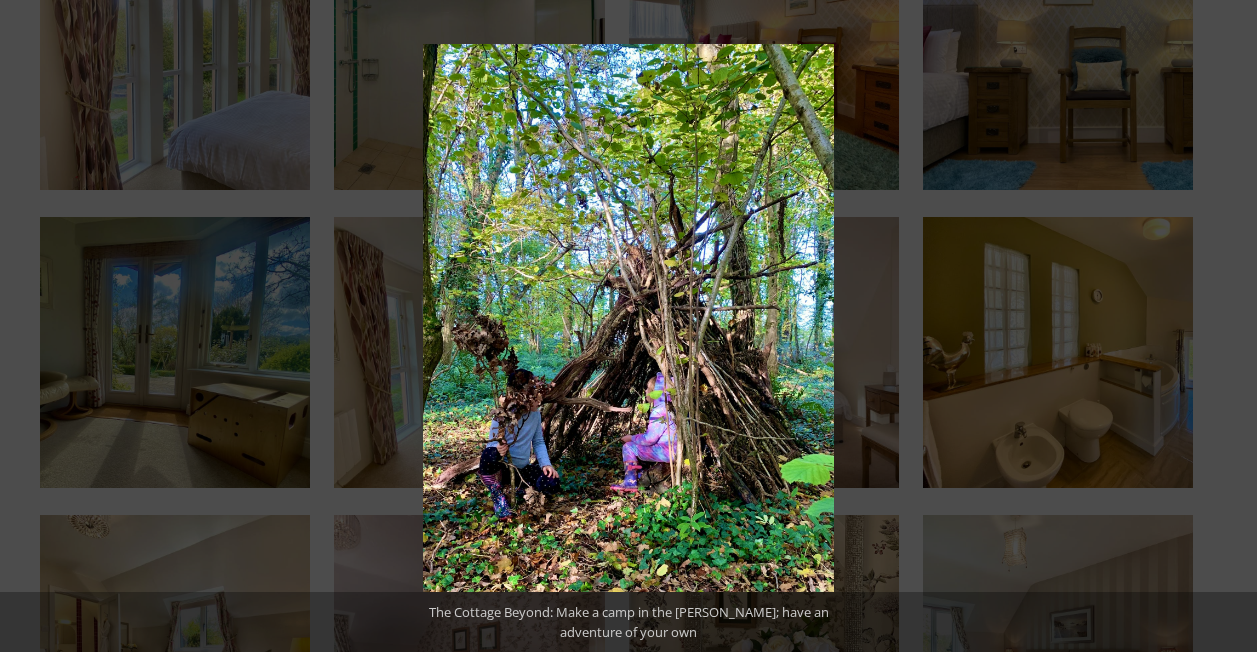 click at bounding box center (1222, 326) 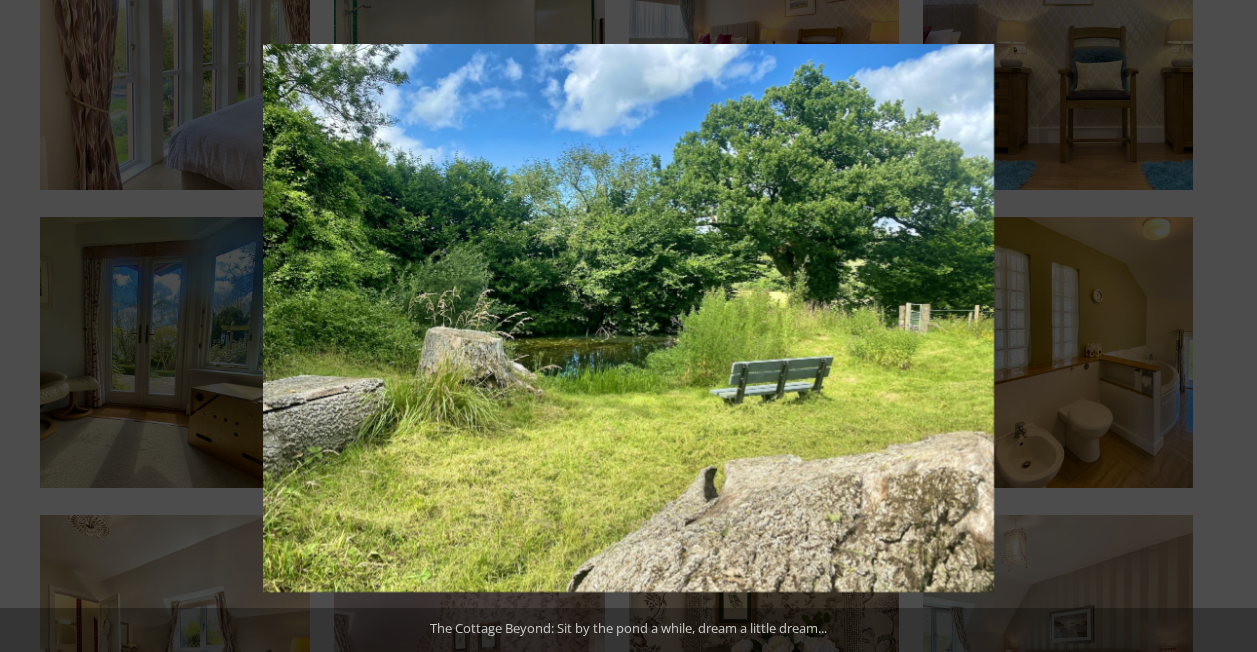 click at bounding box center [1222, 326] 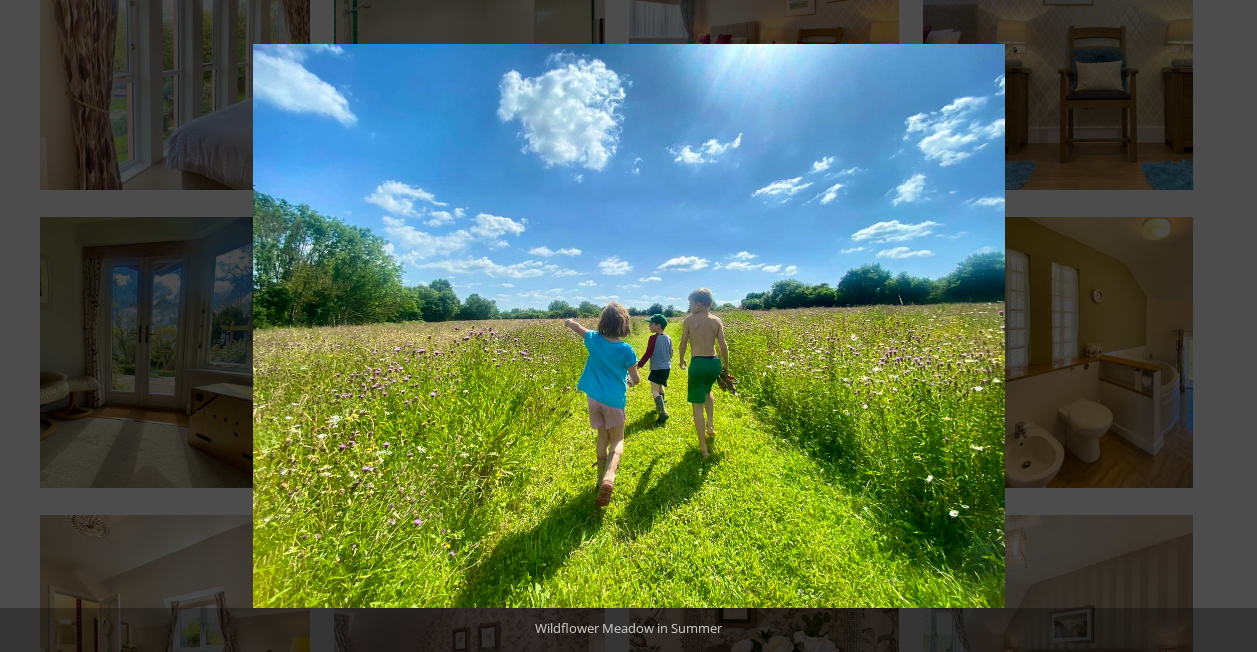 click at bounding box center [1222, 326] 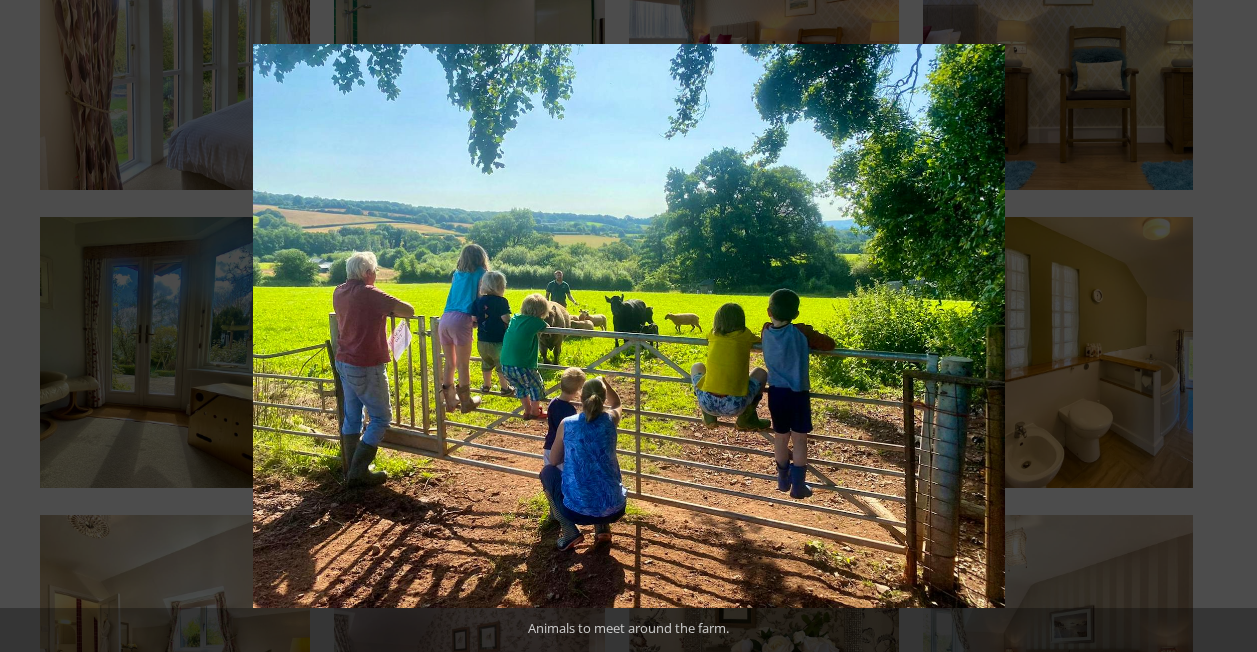 click at bounding box center (1222, 326) 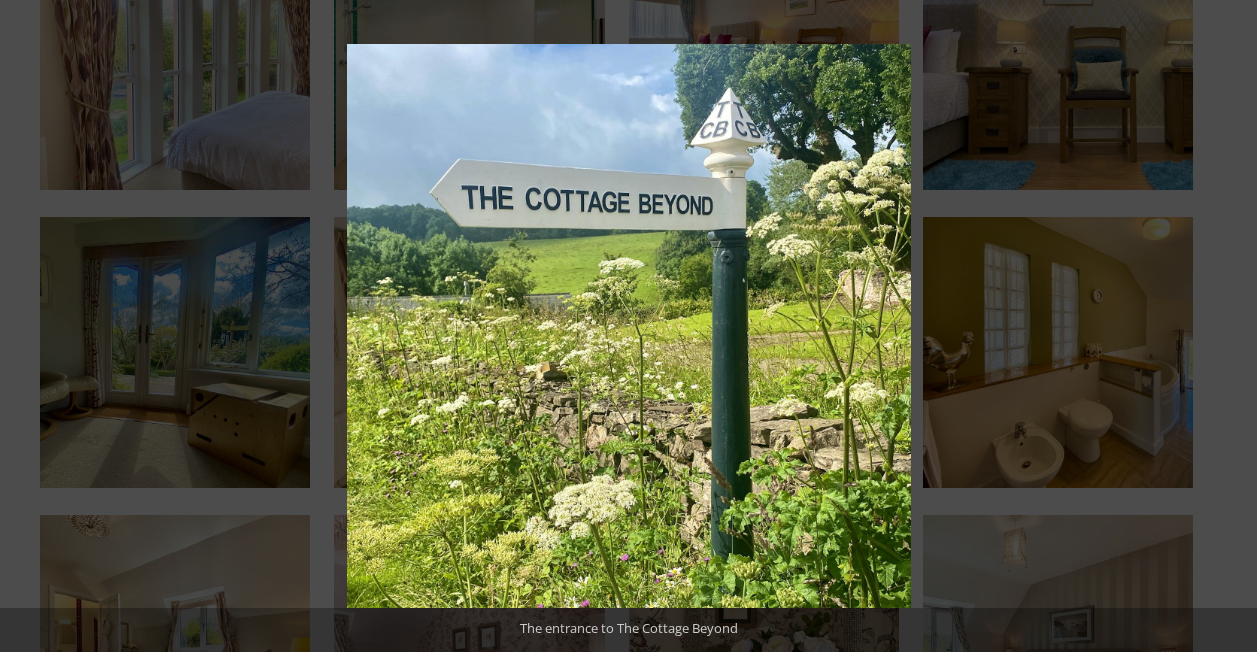 click at bounding box center (1222, 326) 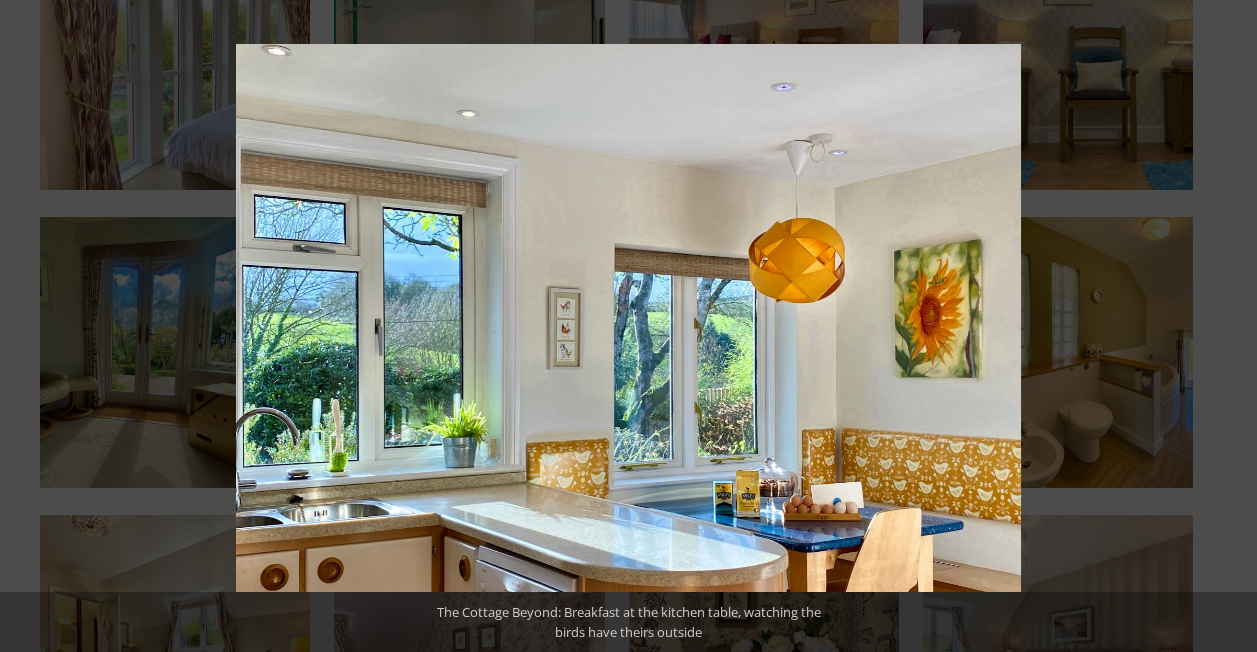 click at bounding box center [1222, 326] 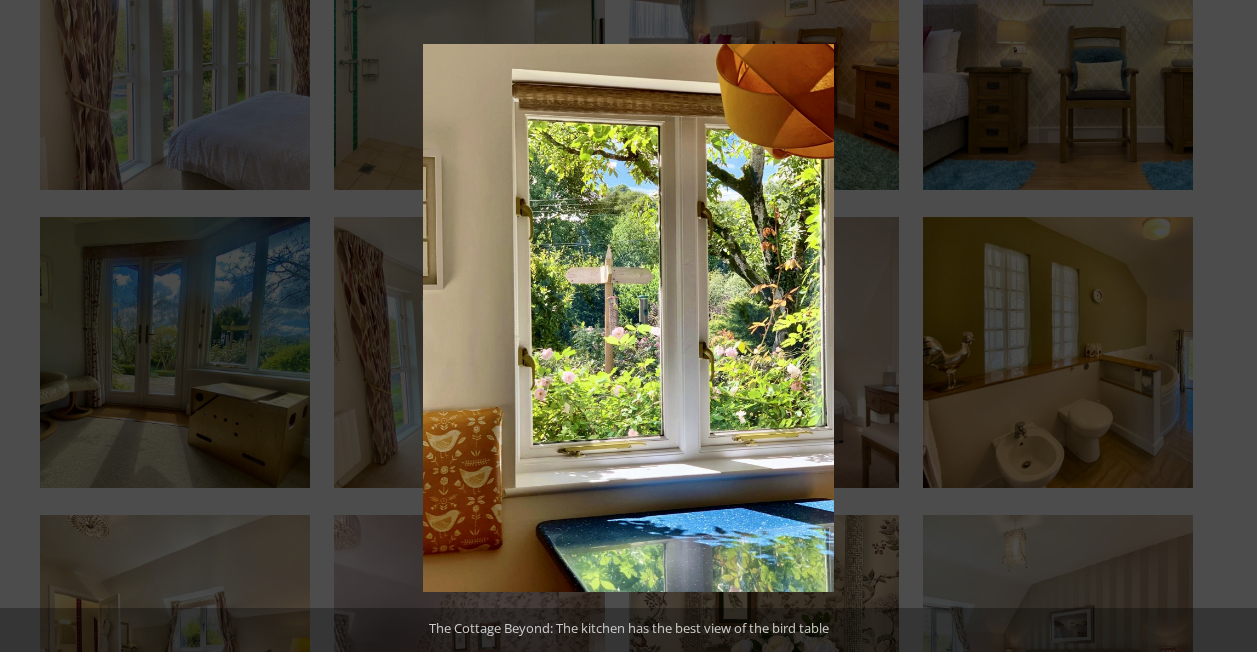 click at bounding box center (1222, 326) 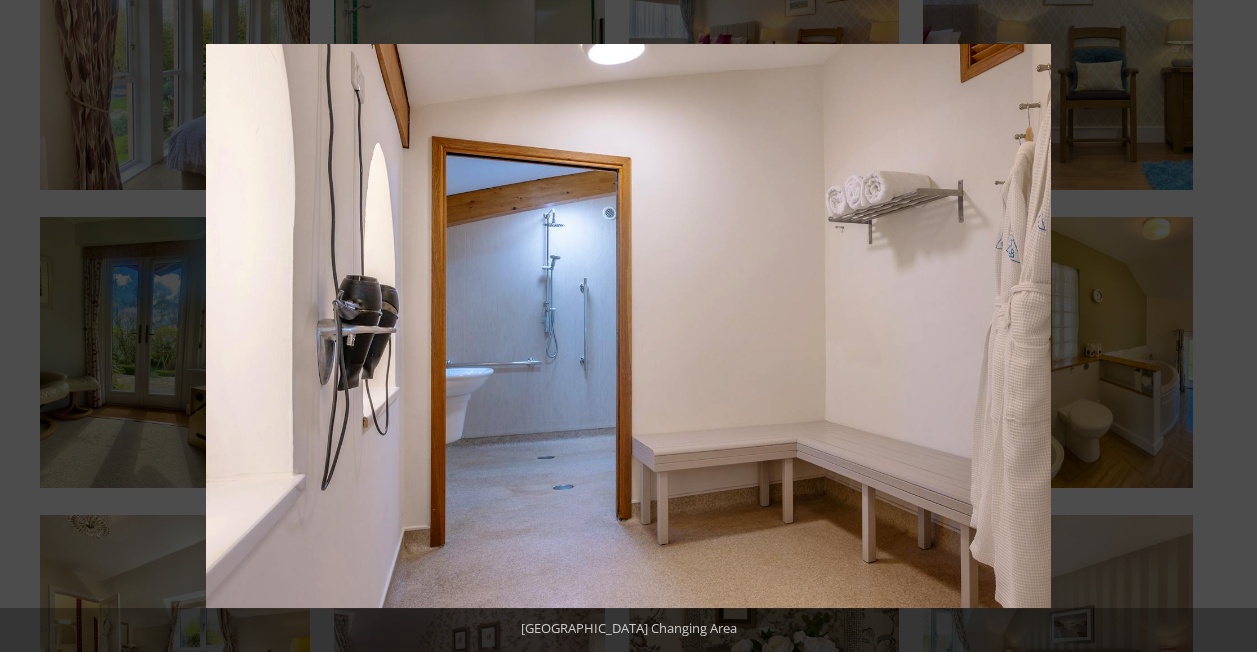 click at bounding box center (1222, 326) 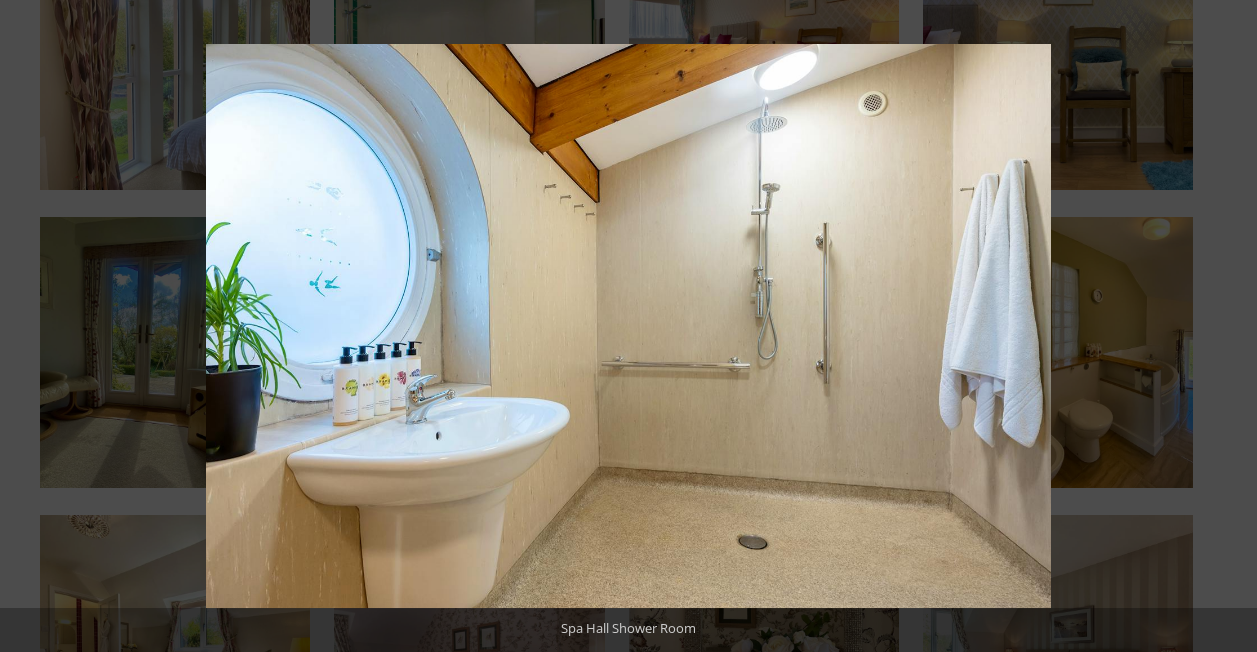 click at bounding box center [1222, 326] 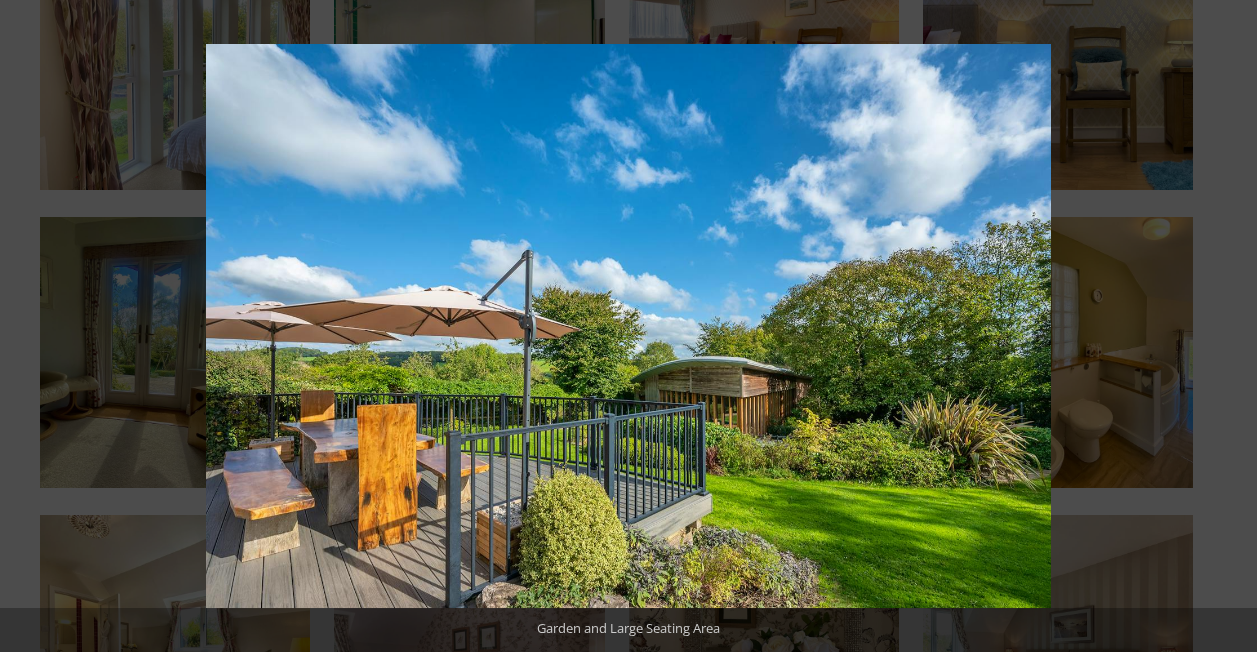 click at bounding box center [1222, 326] 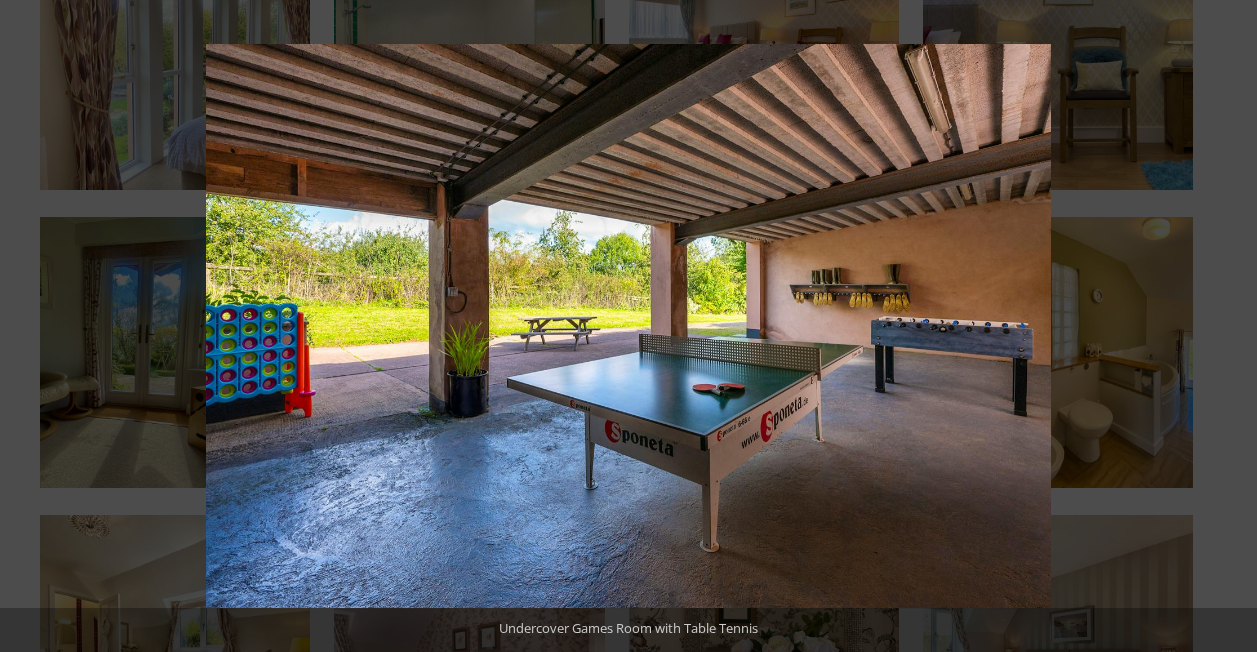 click at bounding box center (1222, 326) 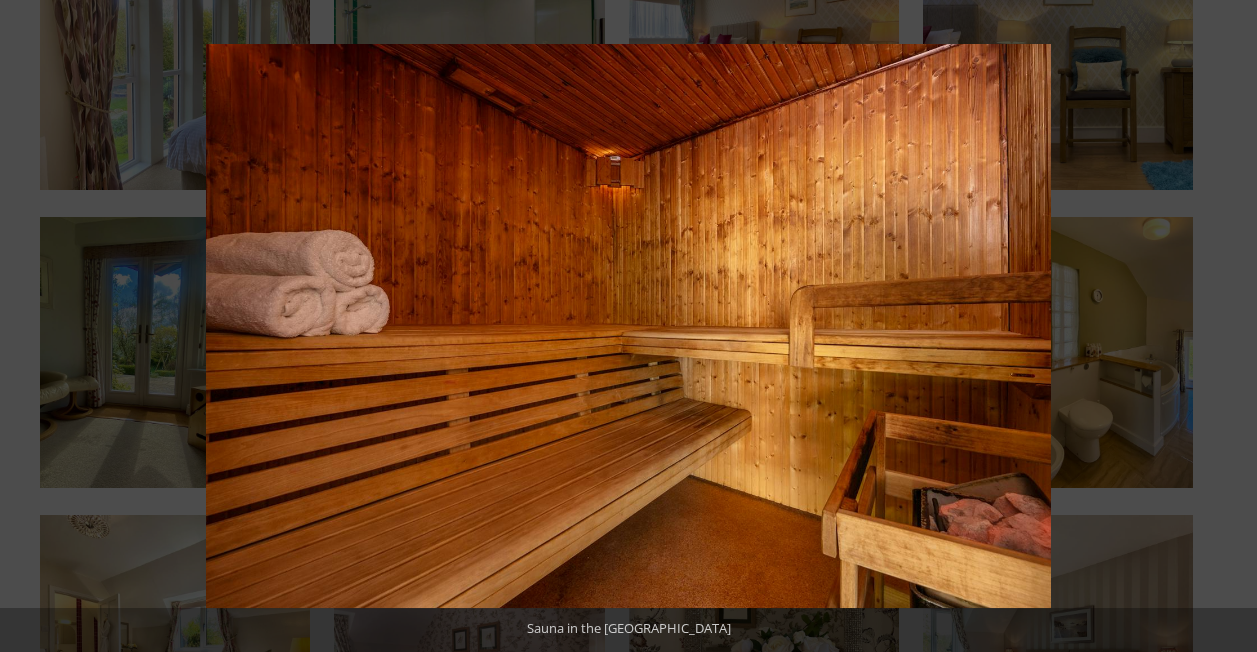 click at bounding box center (1222, 326) 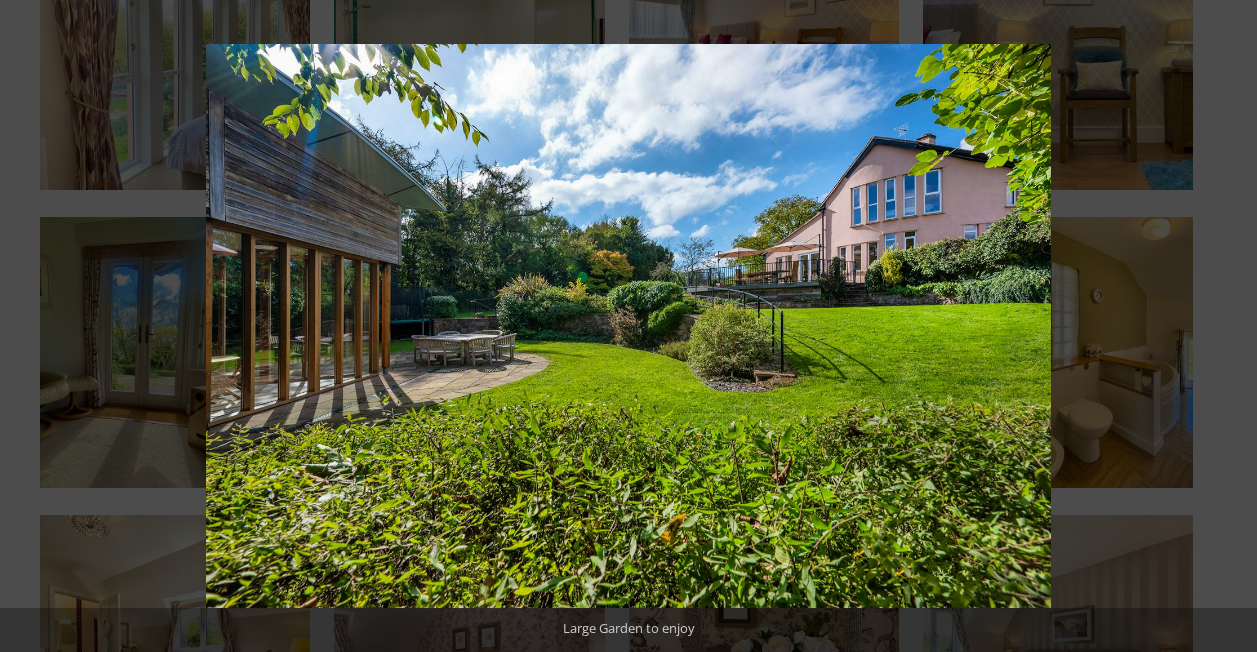 click at bounding box center [1222, 326] 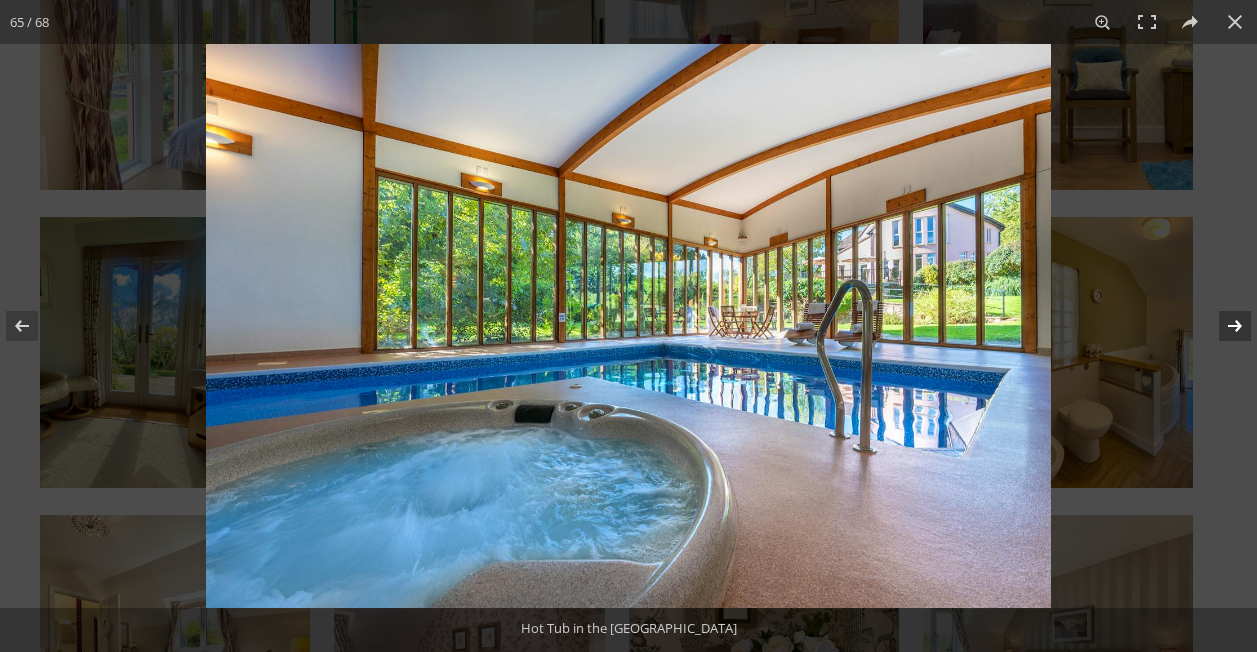 click at bounding box center (1222, 326) 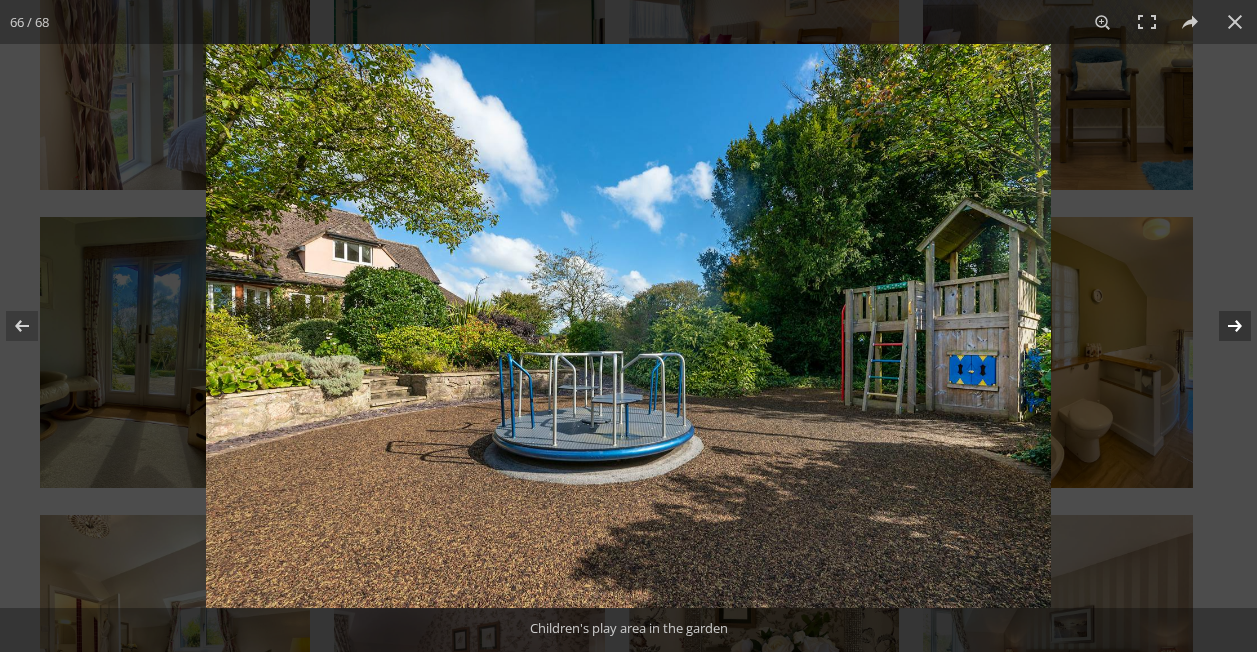 click at bounding box center (1222, 326) 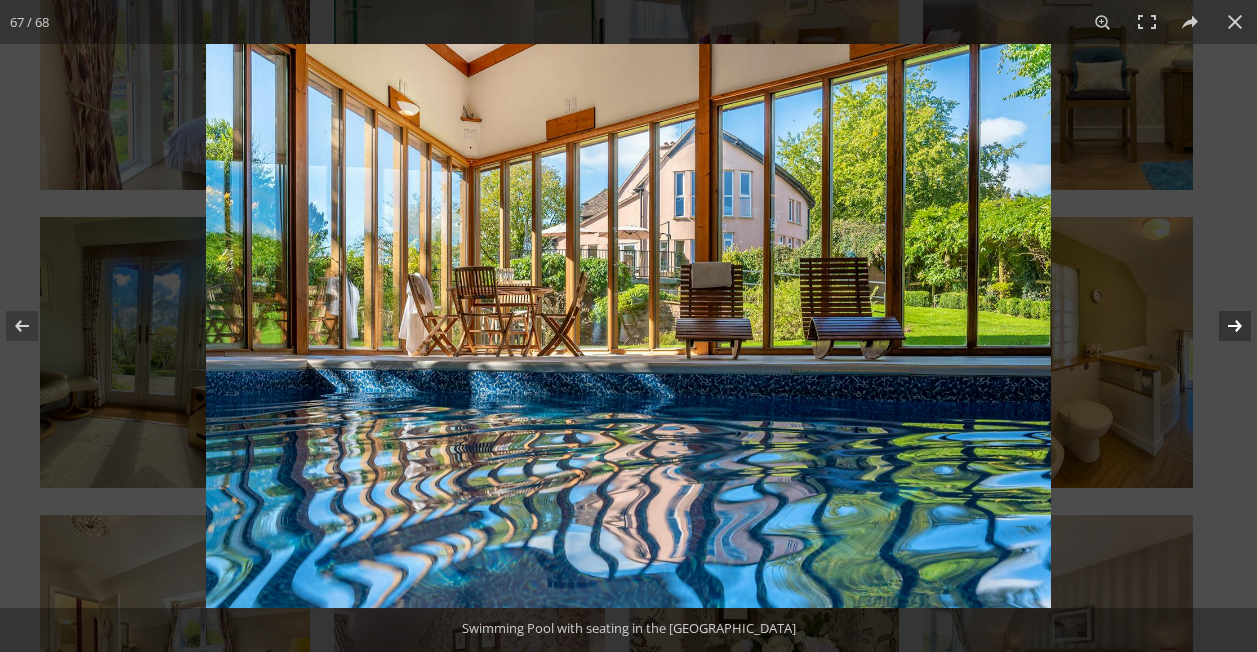 click at bounding box center [1222, 326] 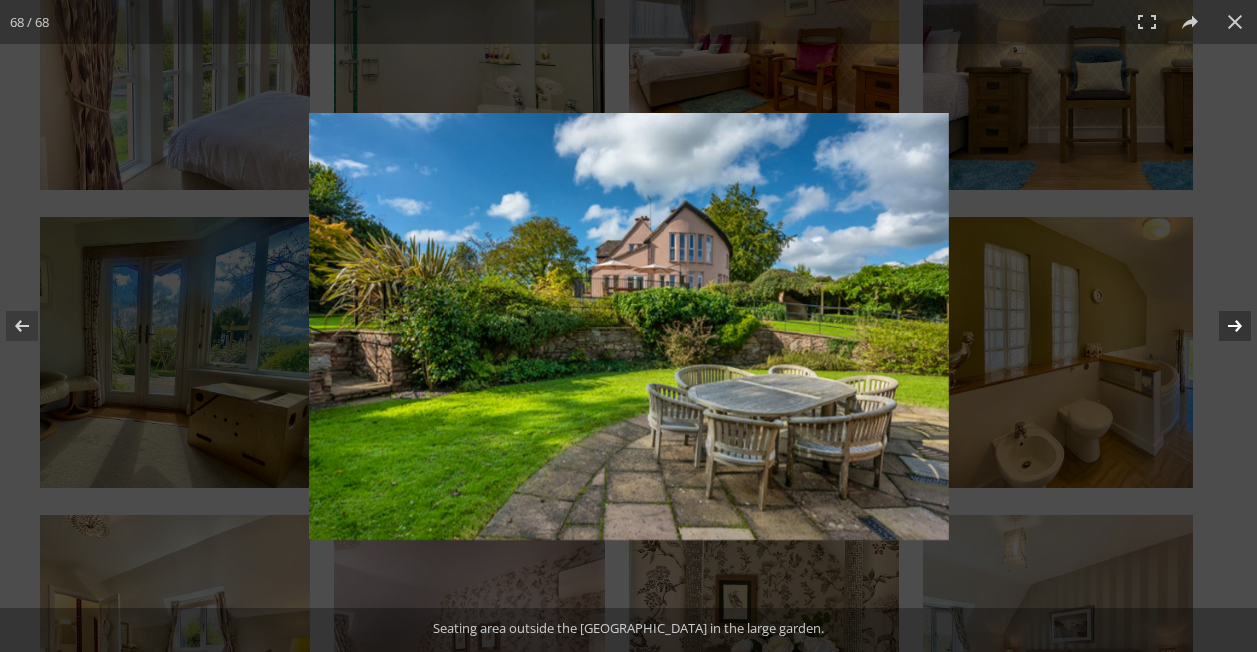click at bounding box center [1222, 326] 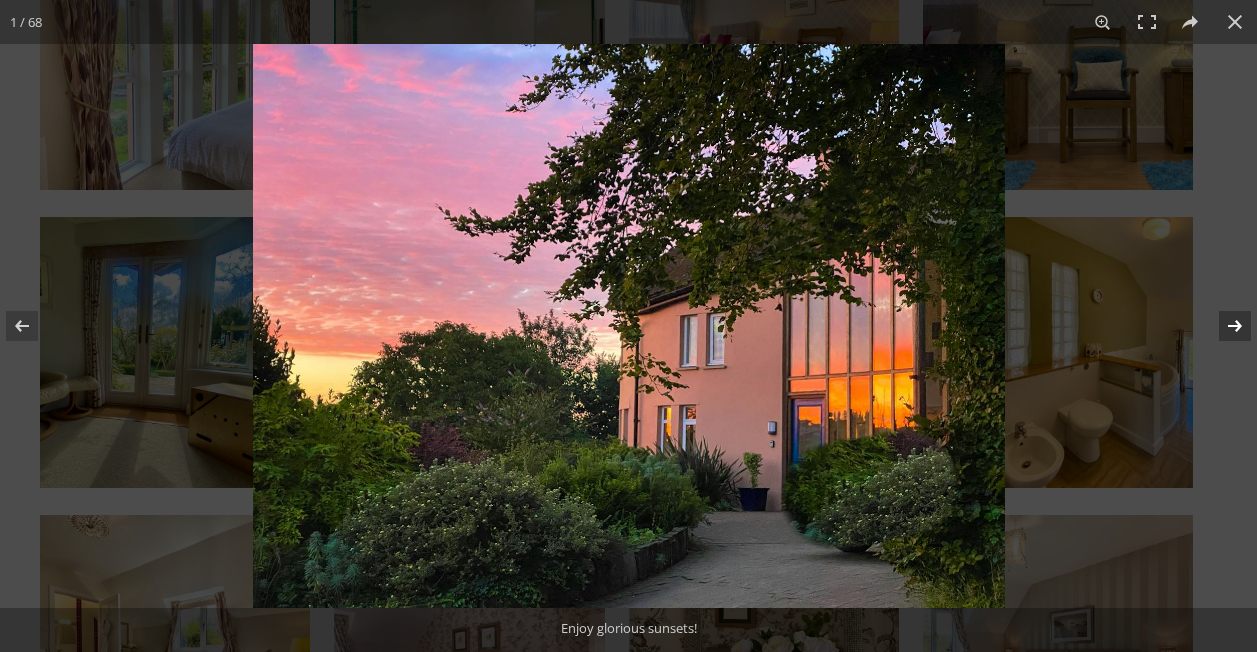 click at bounding box center [1222, 326] 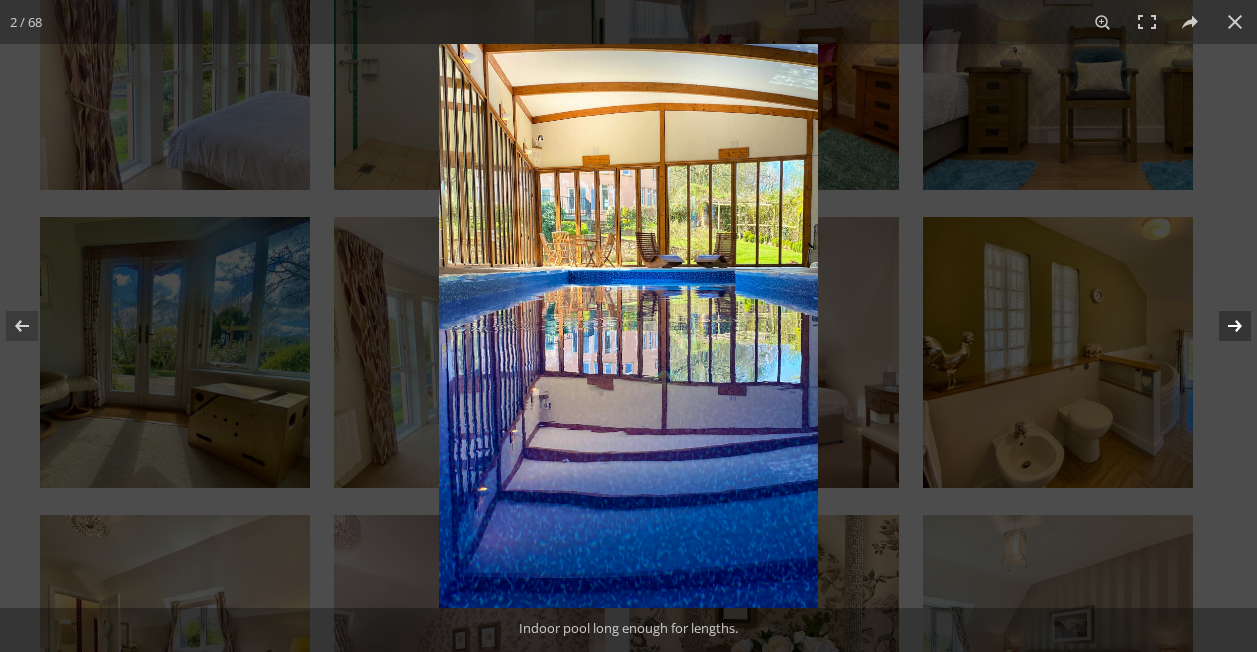 click at bounding box center (1222, 326) 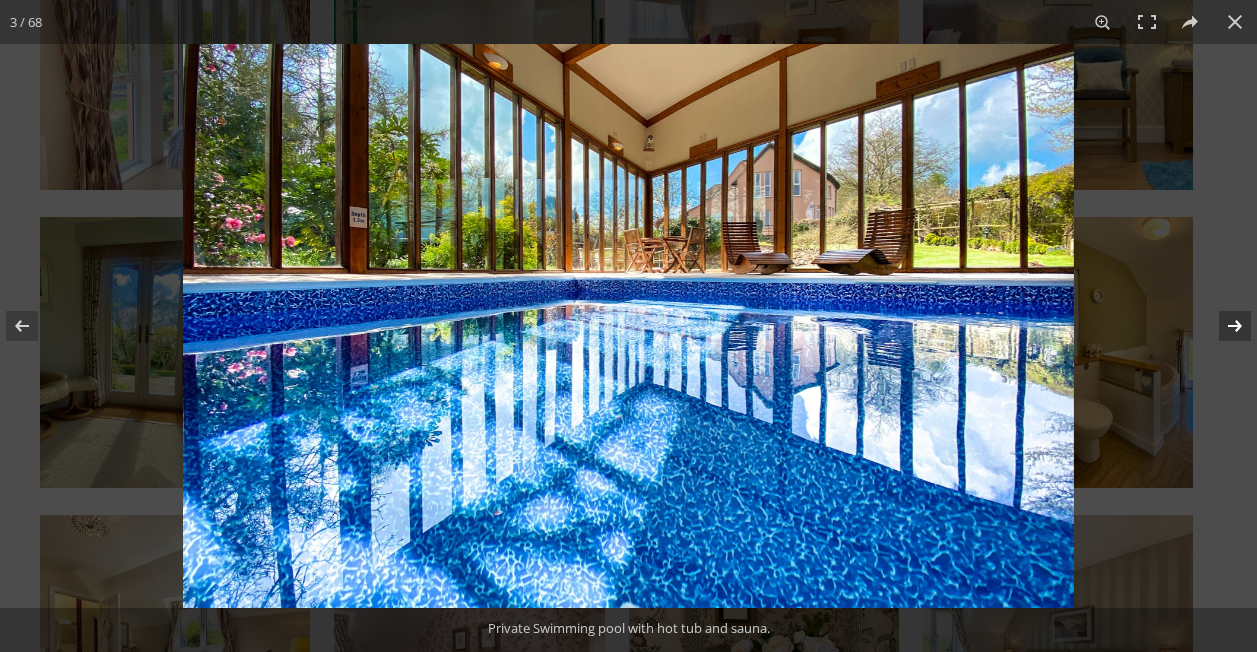 click at bounding box center (1222, 326) 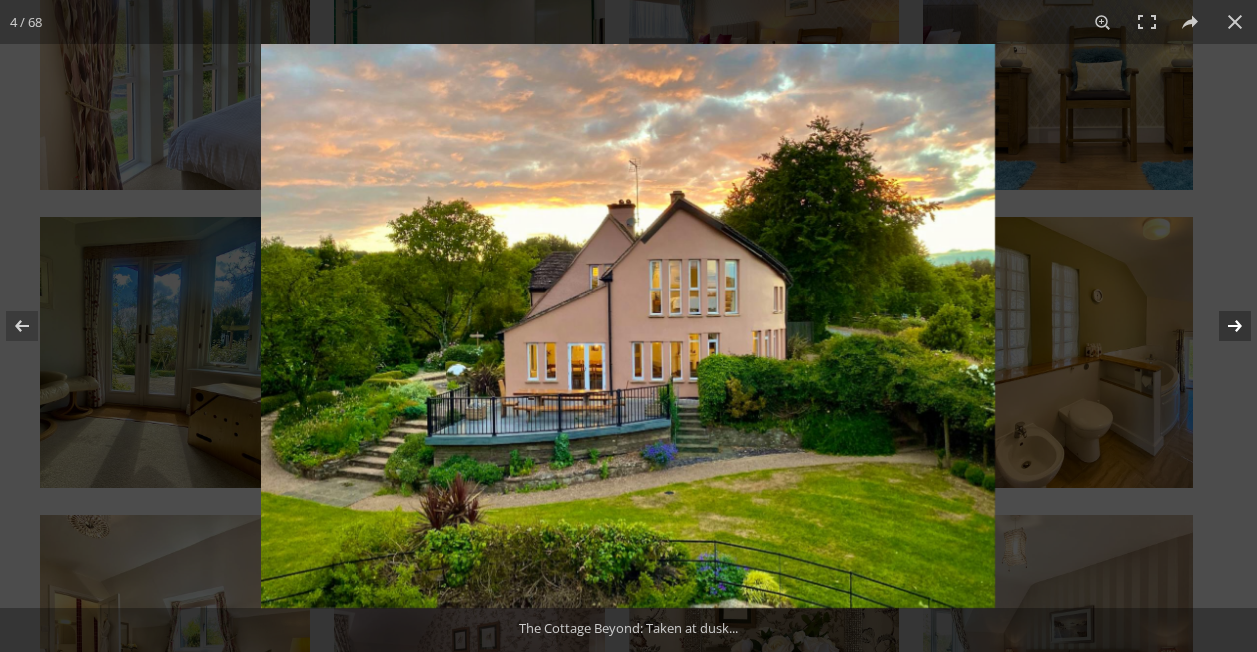 click at bounding box center [1222, 326] 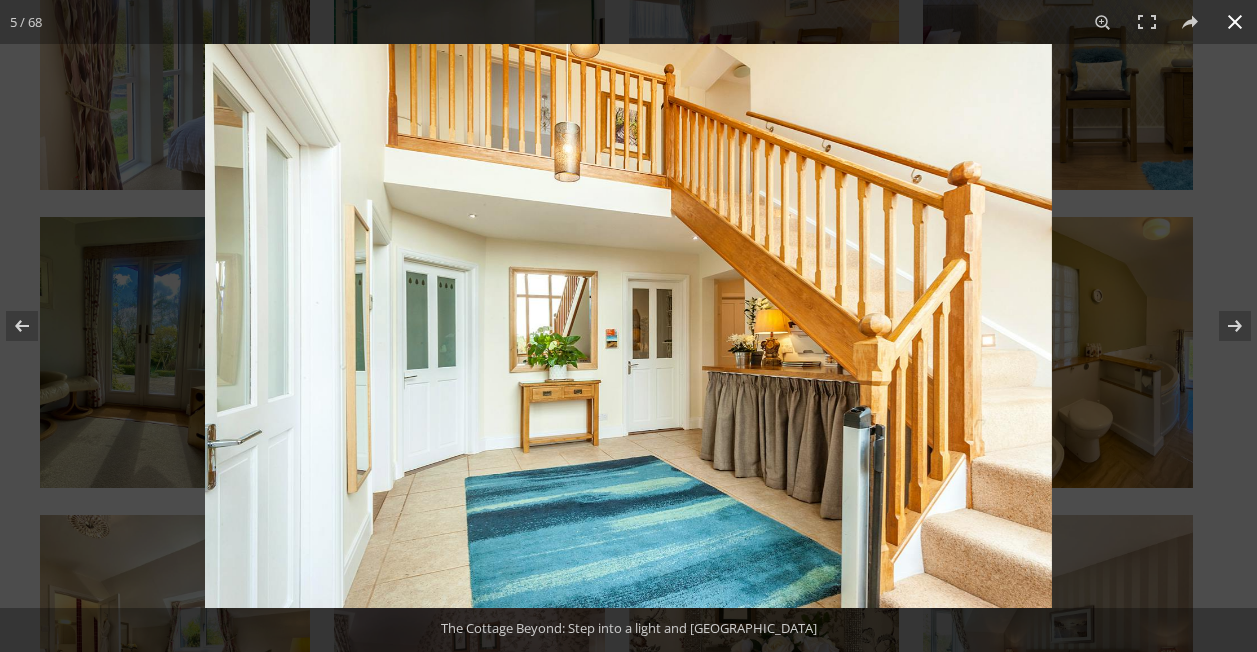 click at bounding box center [1235, 22] 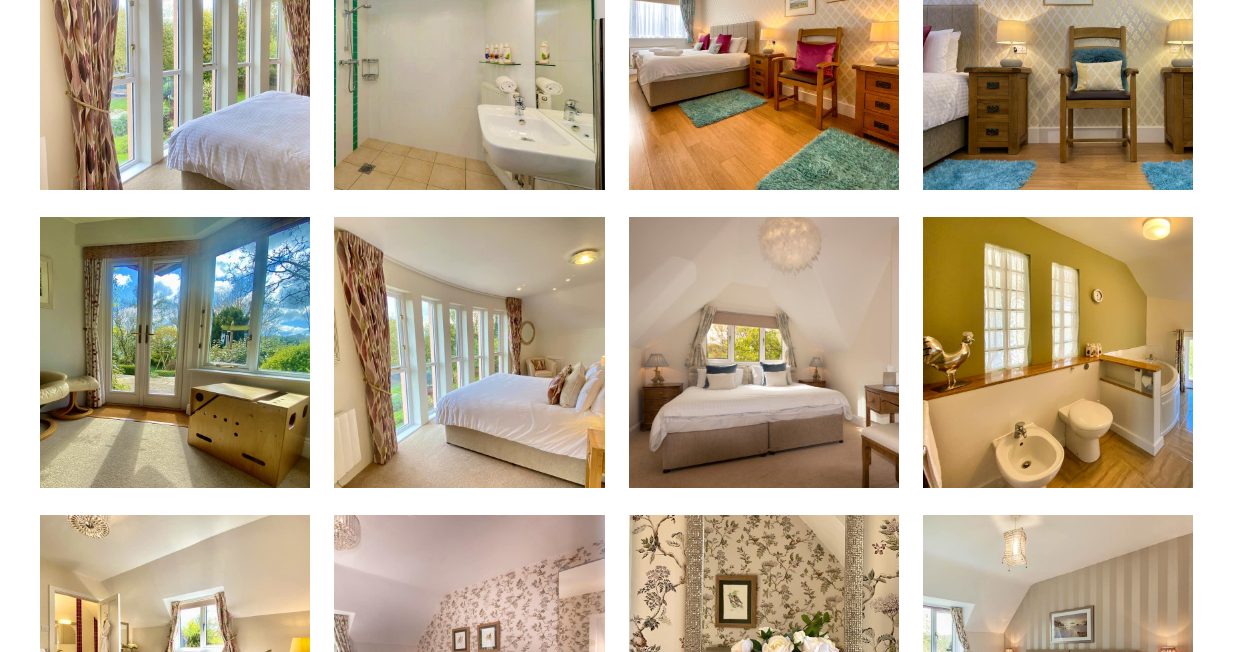 scroll, scrollTop: 0, scrollLeft: 0, axis: both 